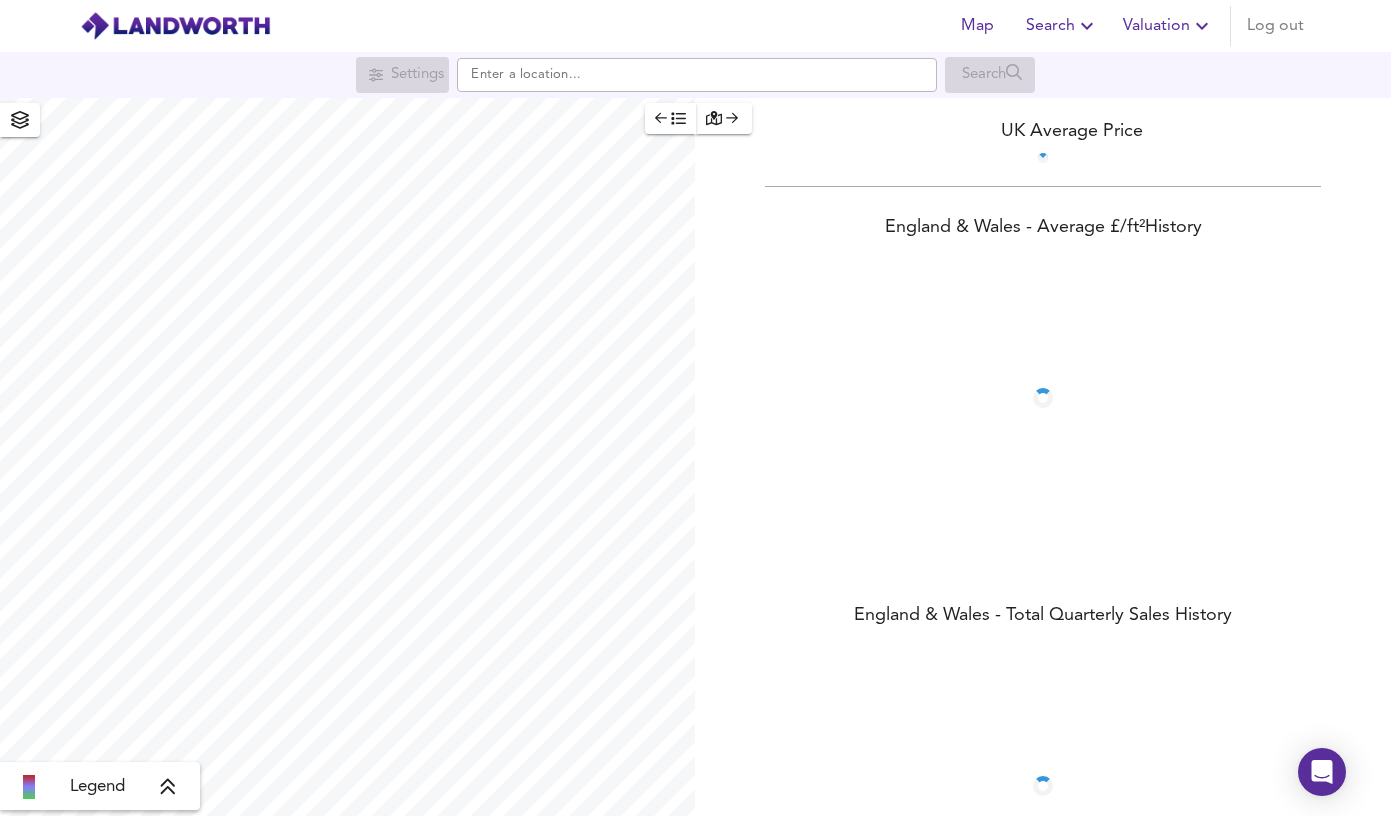 scroll, scrollTop: 0, scrollLeft: 0, axis: both 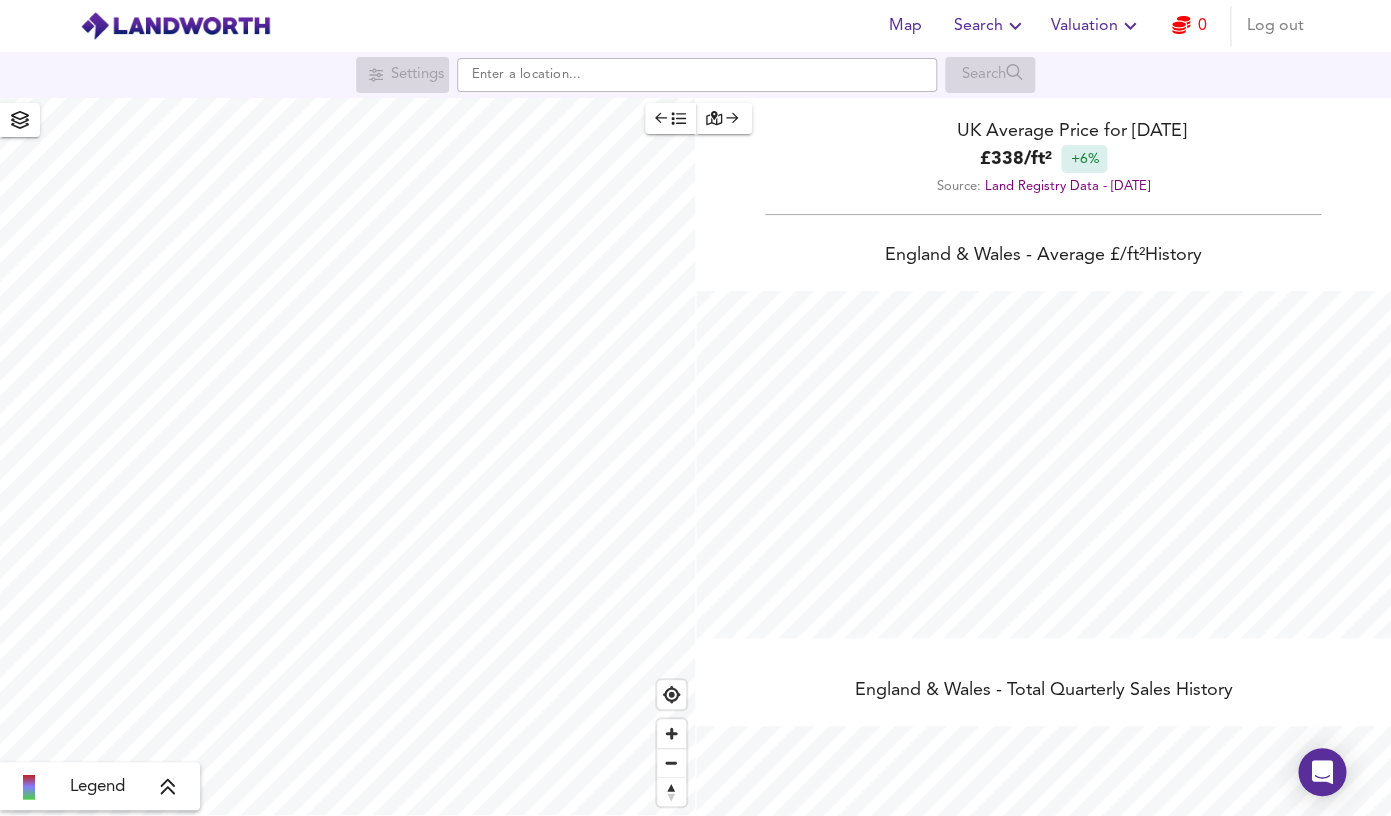 click on "Search" at bounding box center [990, 26] 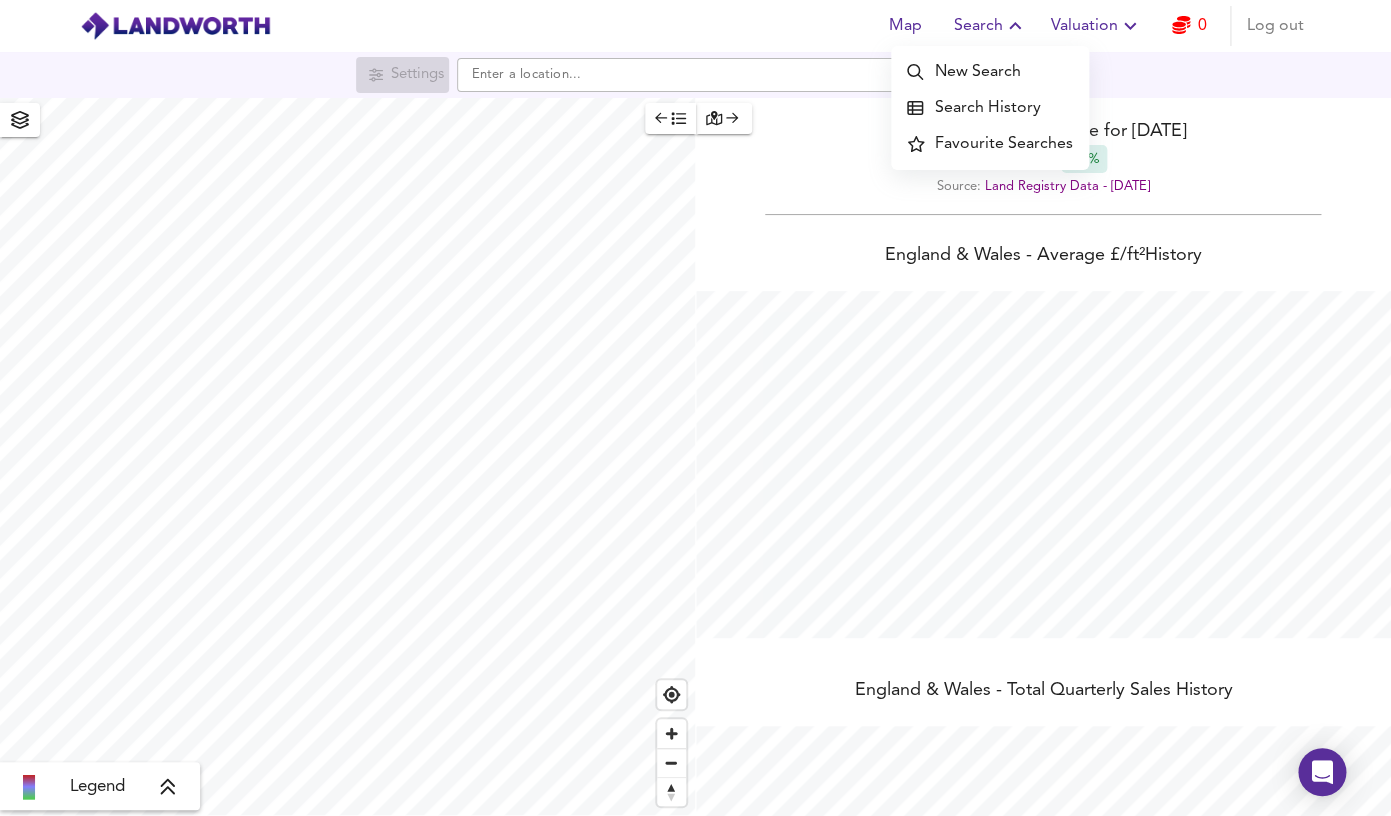 click on "Search History" at bounding box center (990, 108) 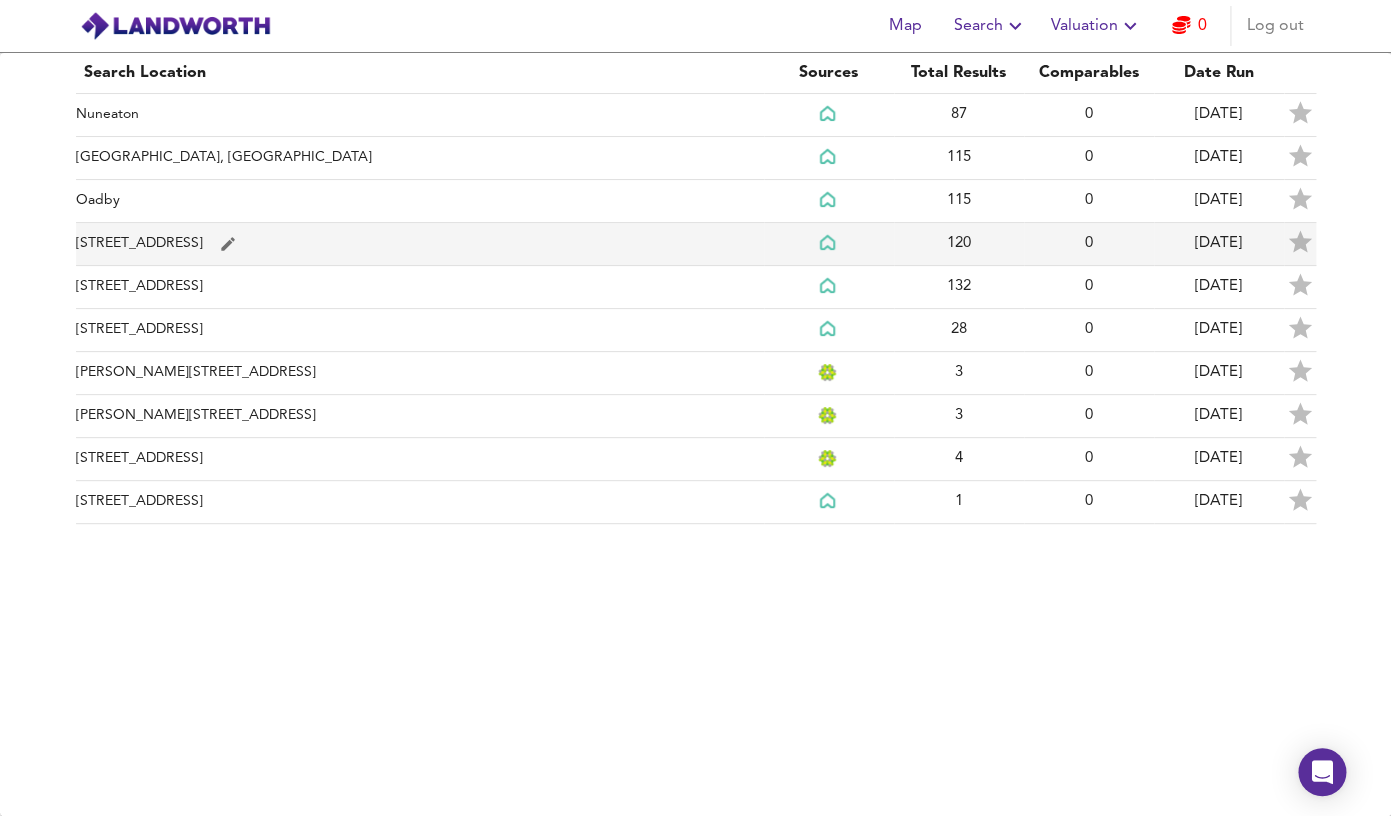 click on "[STREET_ADDRESS]" at bounding box center [420, 244] 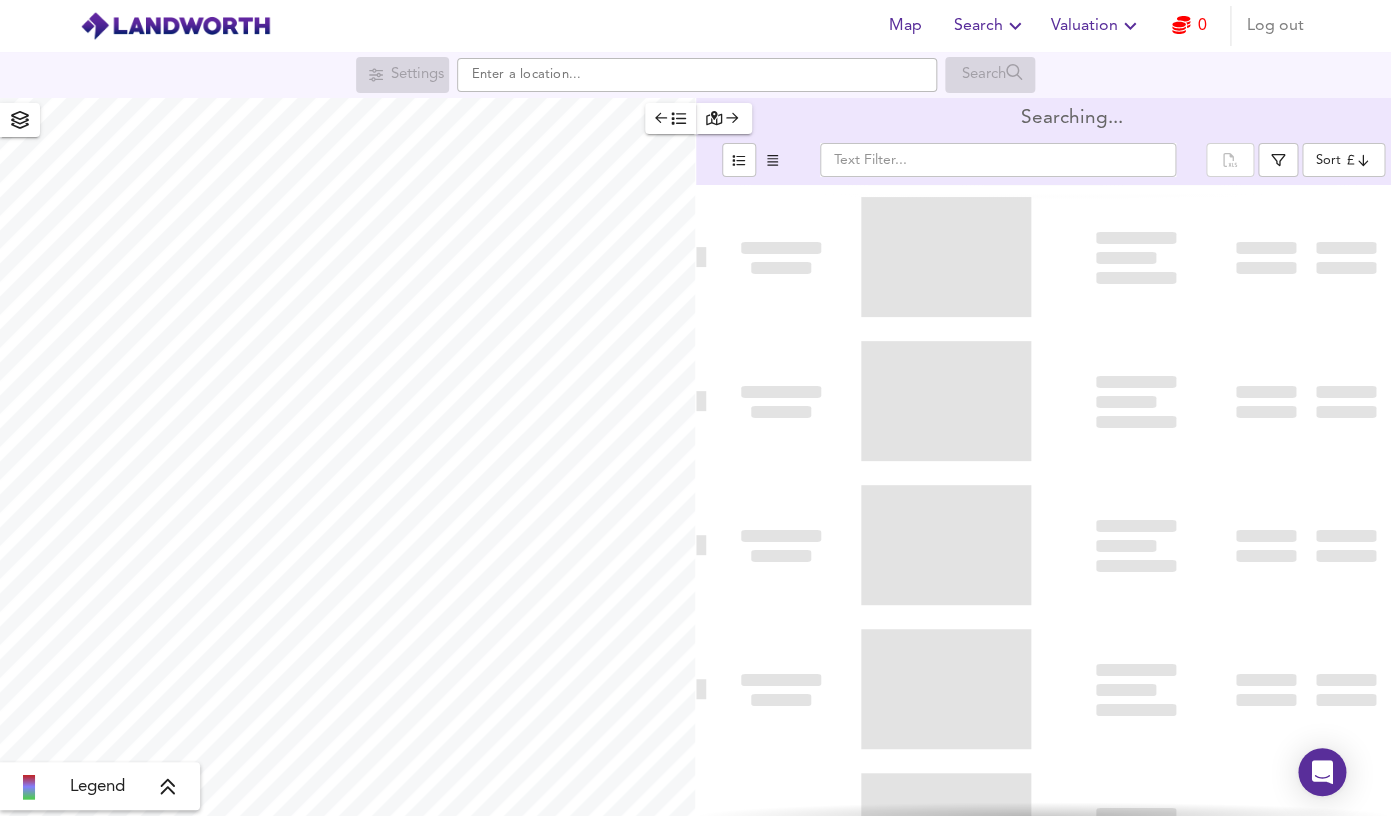 type on "bestdeal" 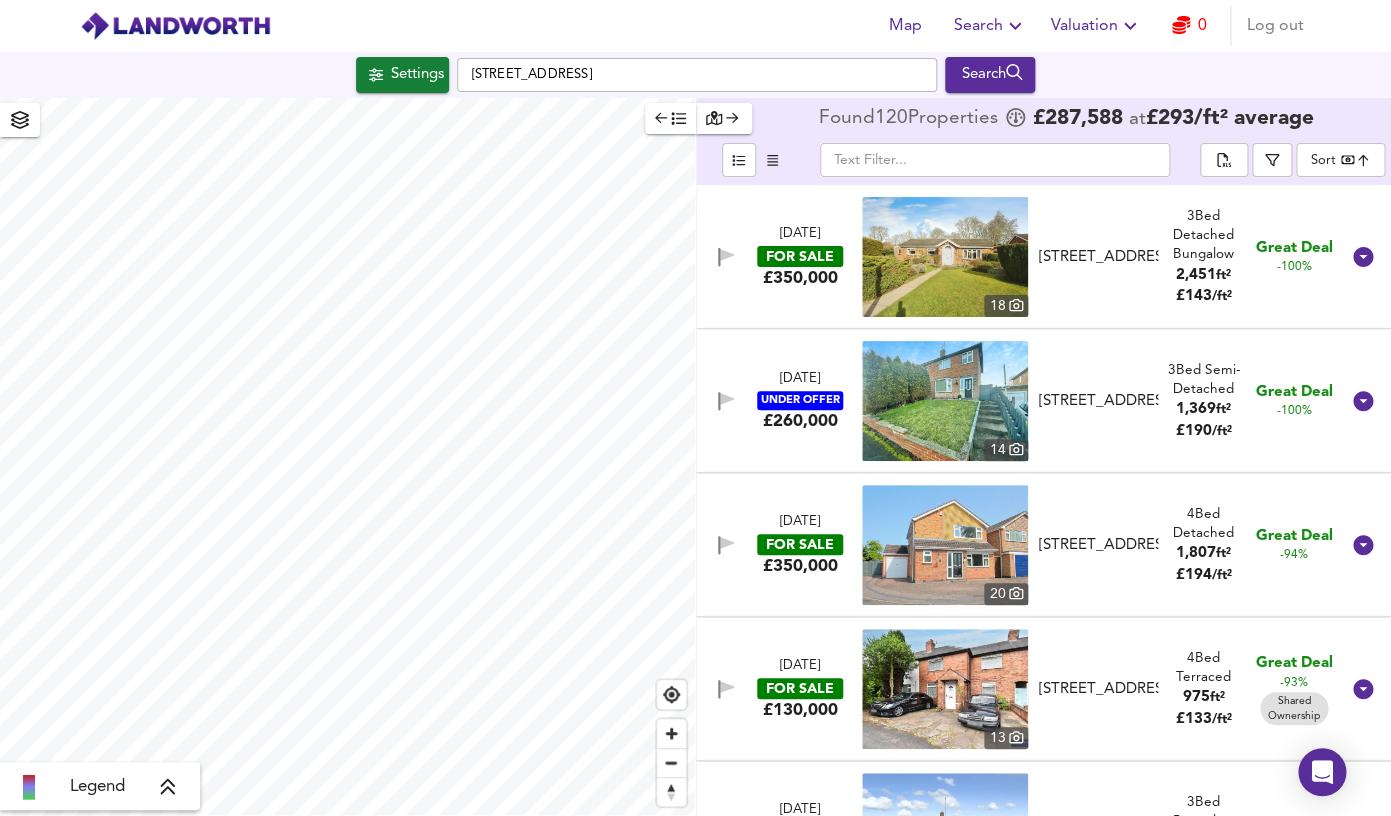 checkbox on "false" 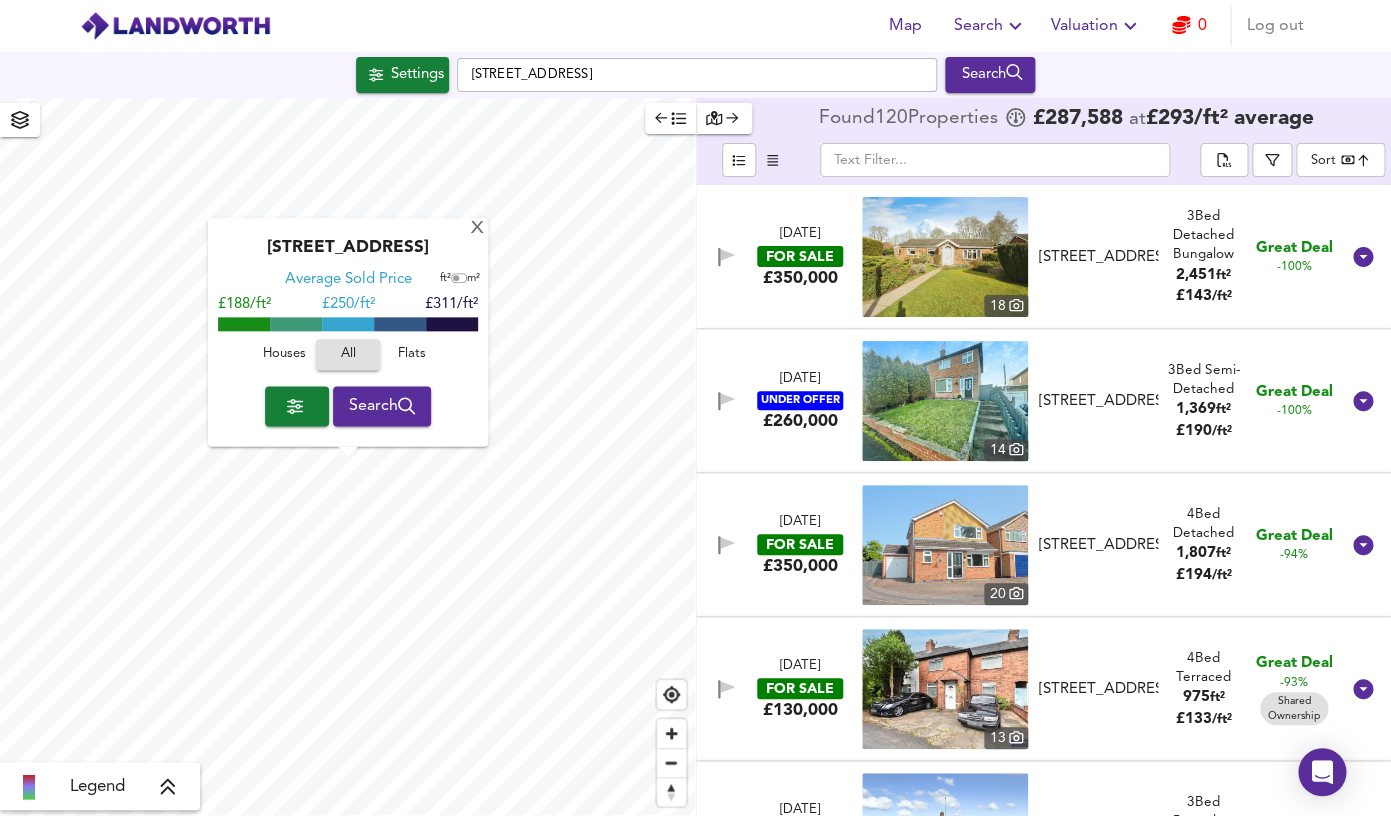 click at bounding box center [945, 401] 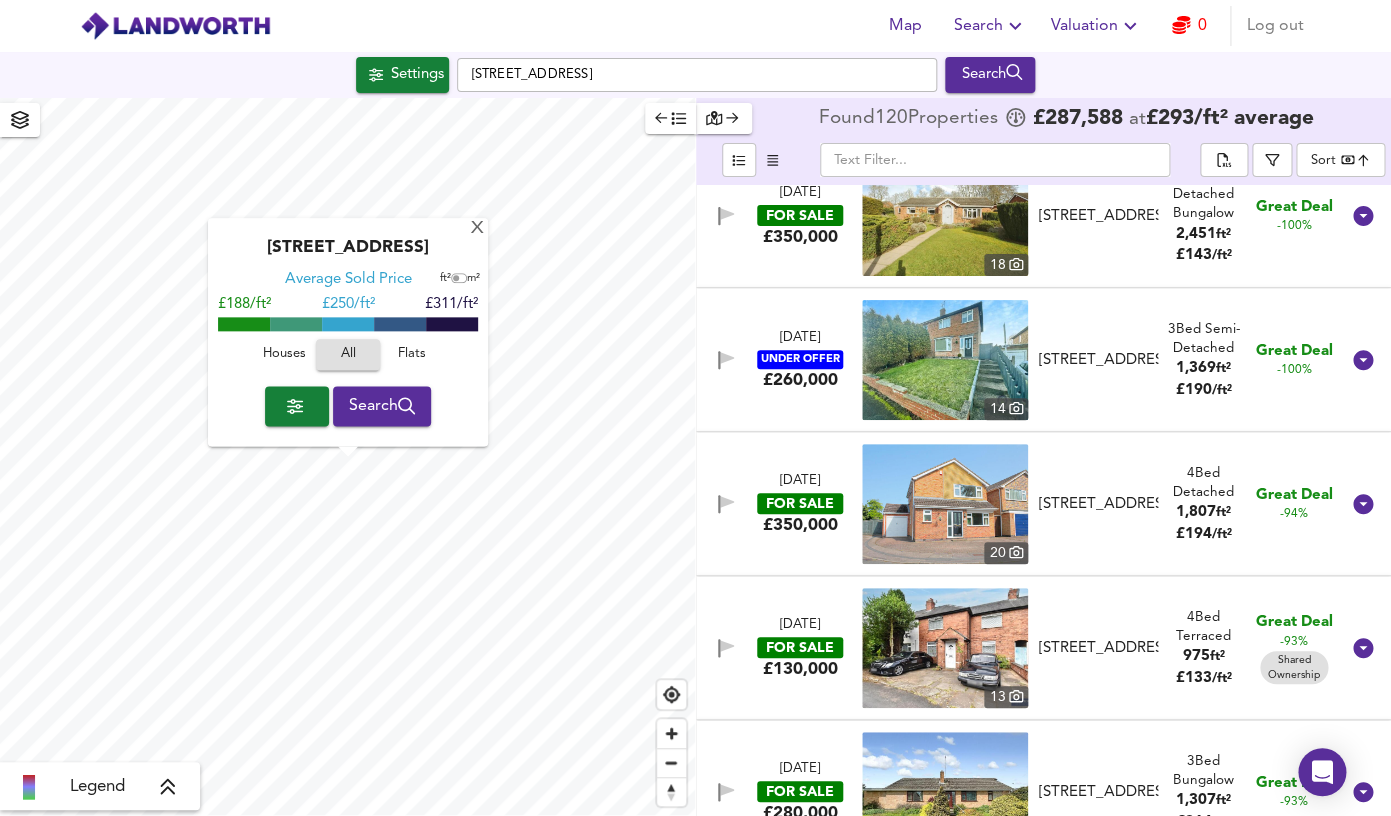 scroll, scrollTop: 0, scrollLeft: 0, axis: both 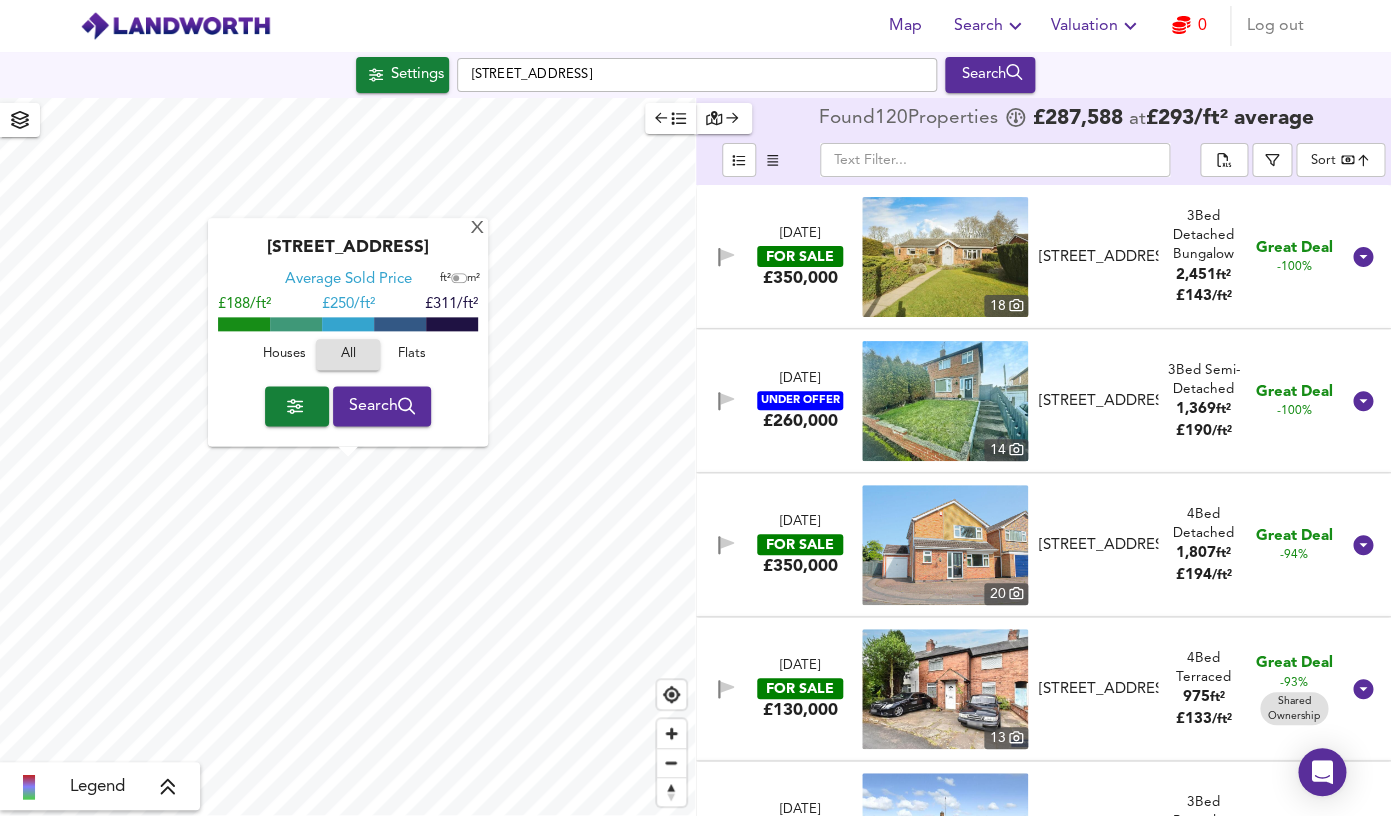 click at bounding box center (945, 257) 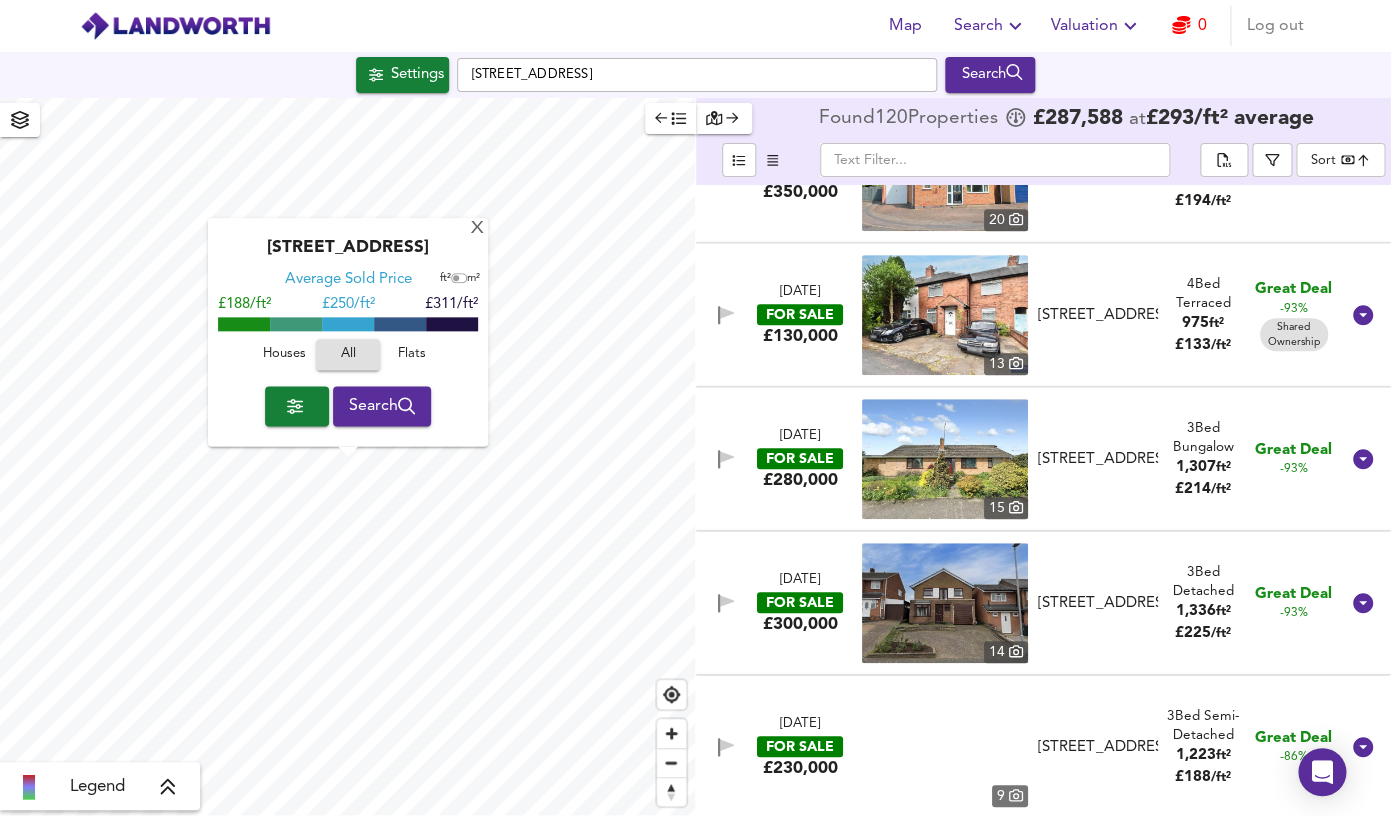 scroll, scrollTop: 377, scrollLeft: 0, axis: vertical 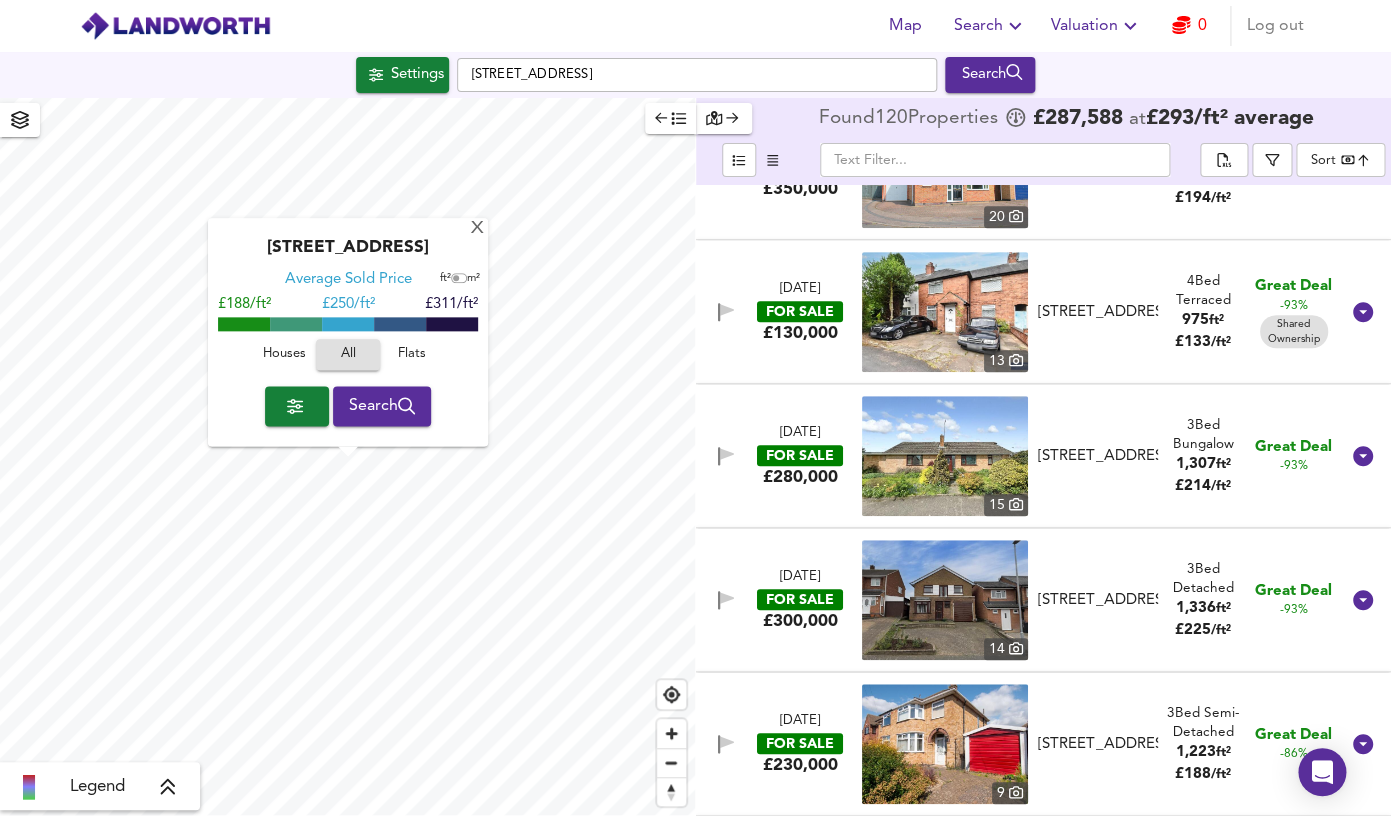 click at bounding box center [945, 456] 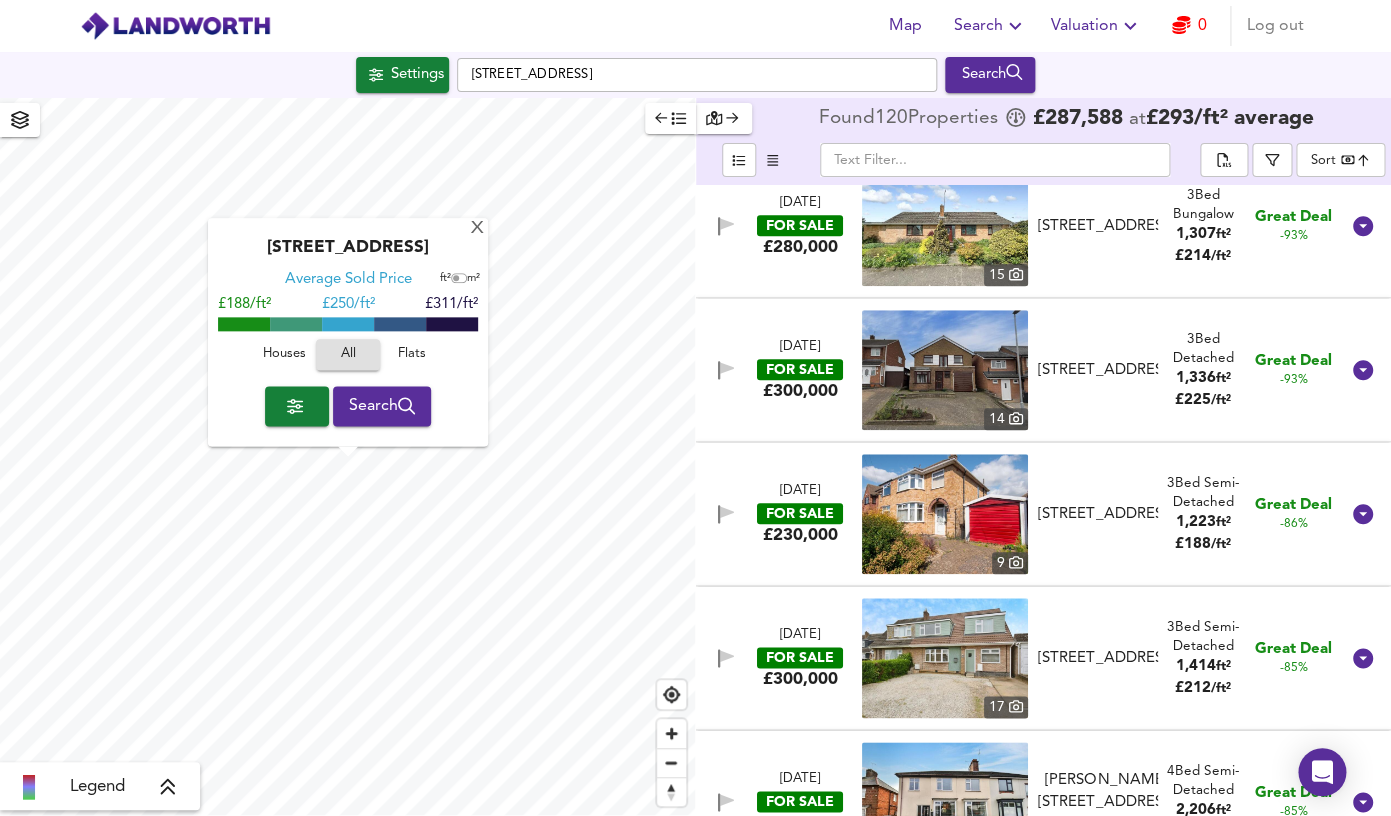 scroll, scrollTop: 622, scrollLeft: 0, axis: vertical 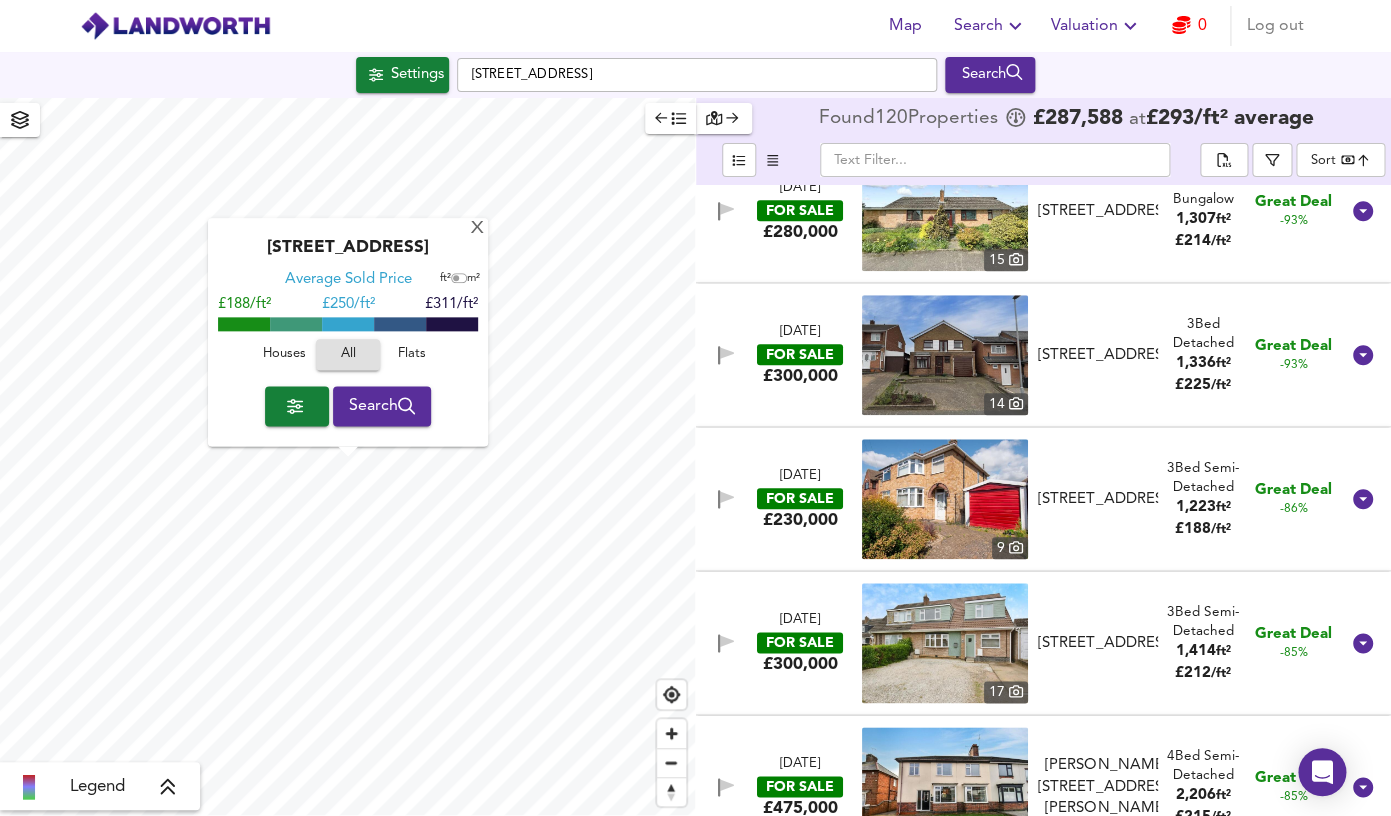 click at bounding box center (945, 499) 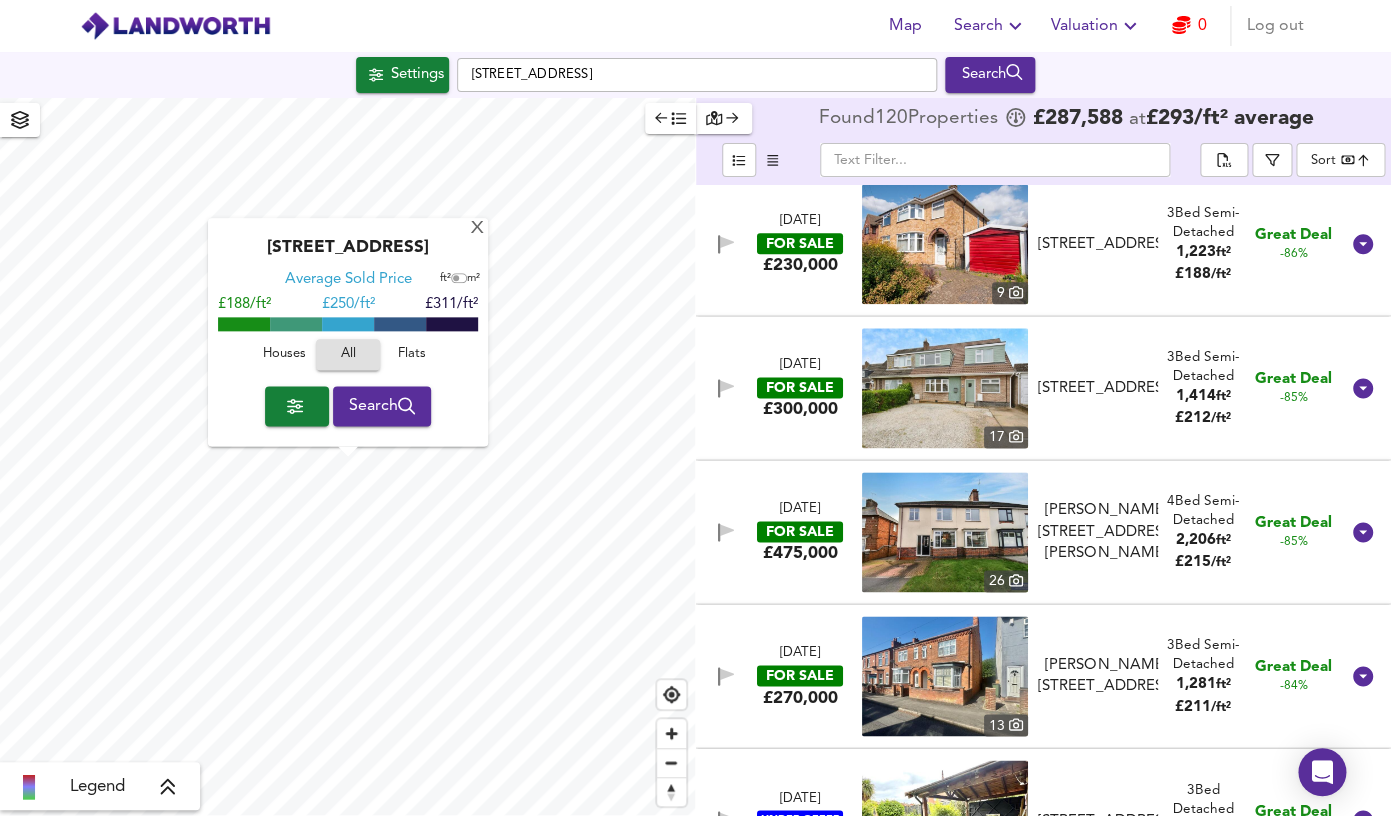 scroll, scrollTop: 878, scrollLeft: 0, axis: vertical 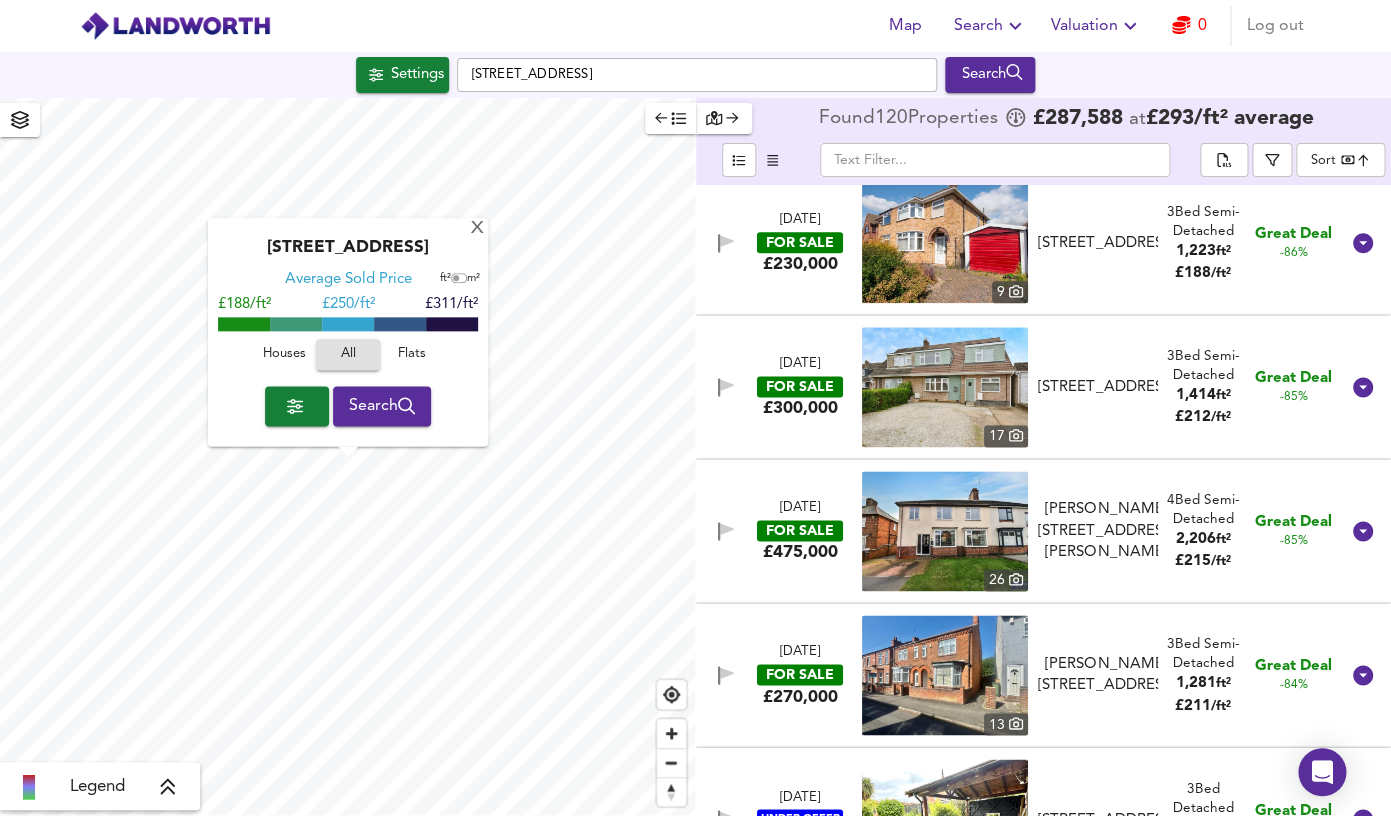 click at bounding box center [945, 387] 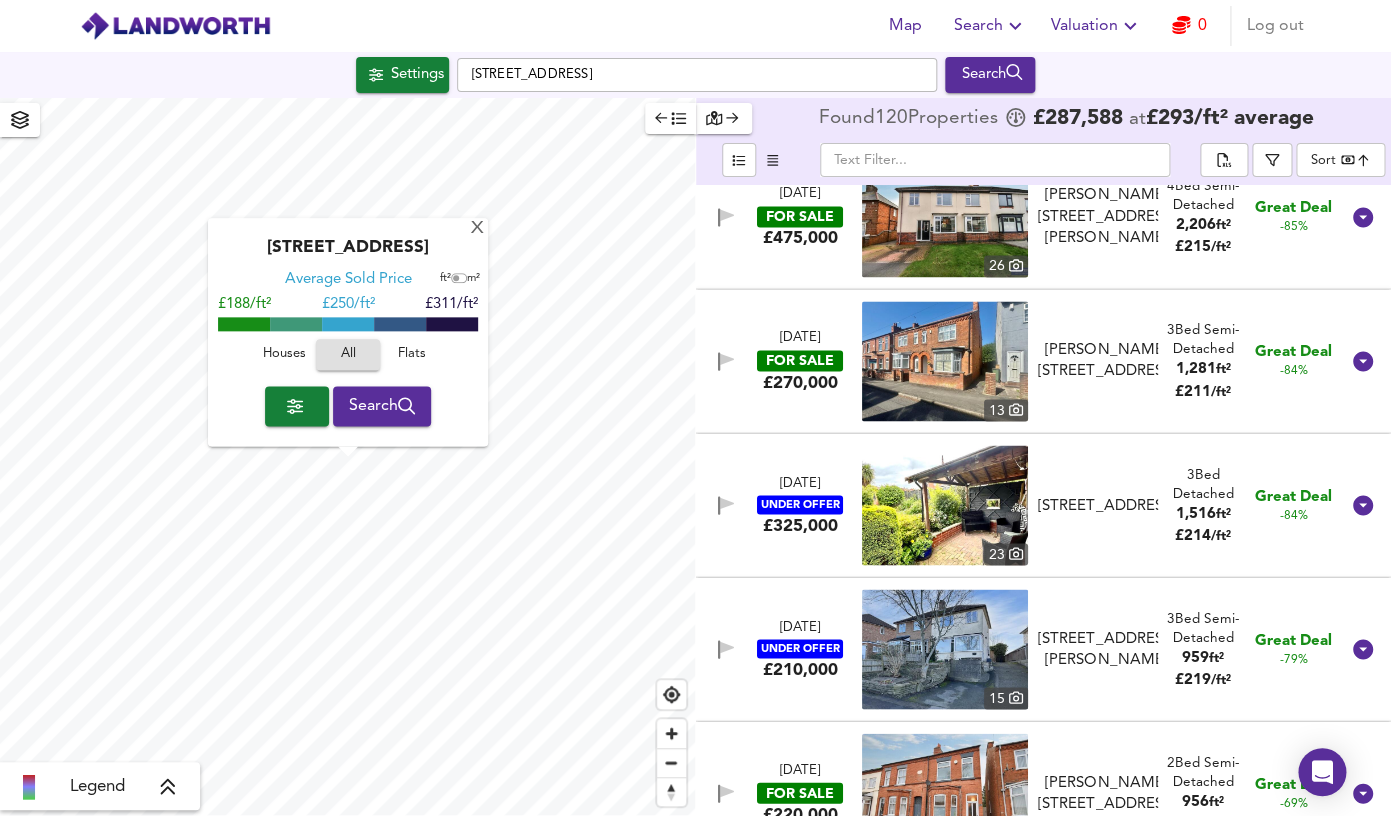 scroll, scrollTop: 1224, scrollLeft: 0, axis: vertical 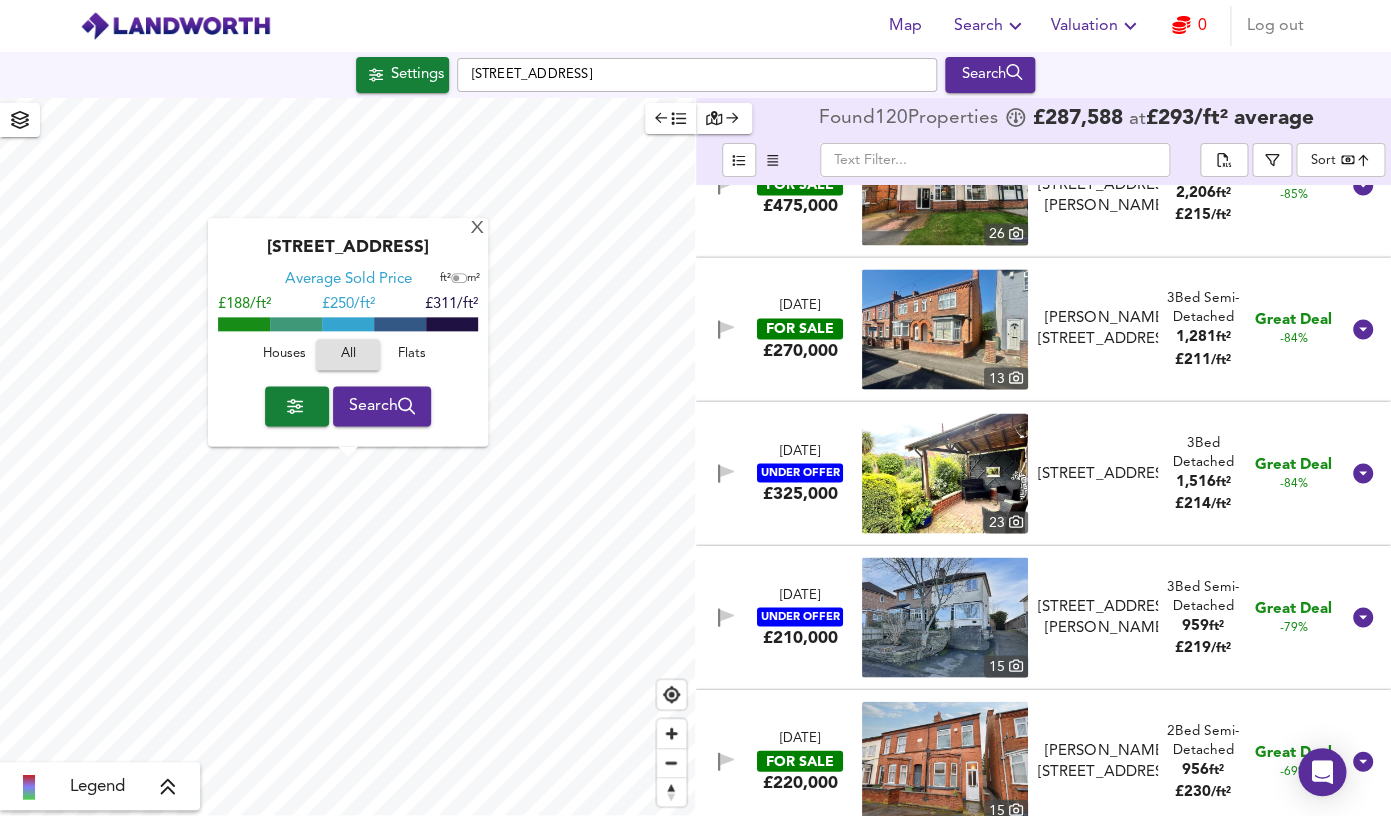 click at bounding box center (945, 473) 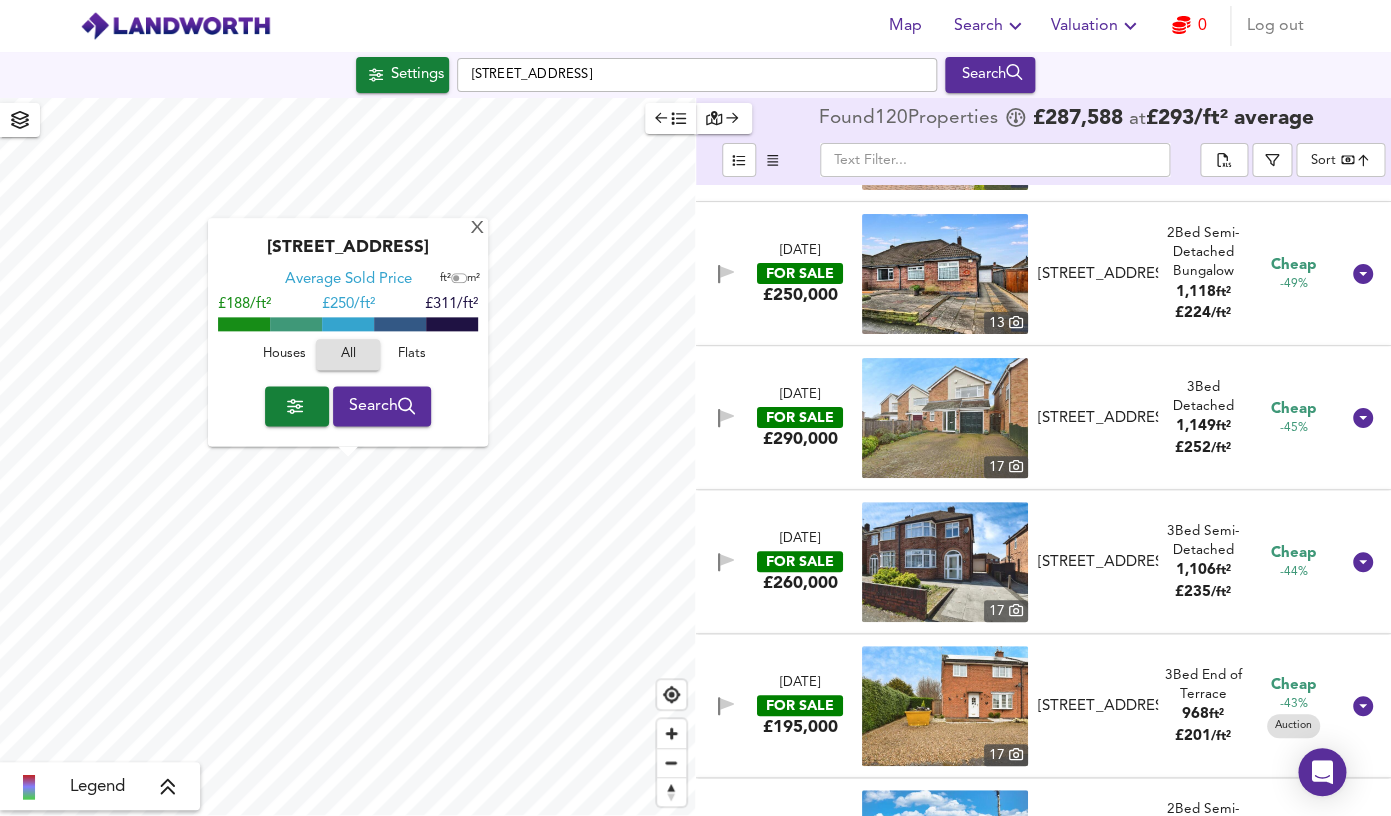 scroll, scrollTop: 2895, scrollLeft: 0, axis: vertical 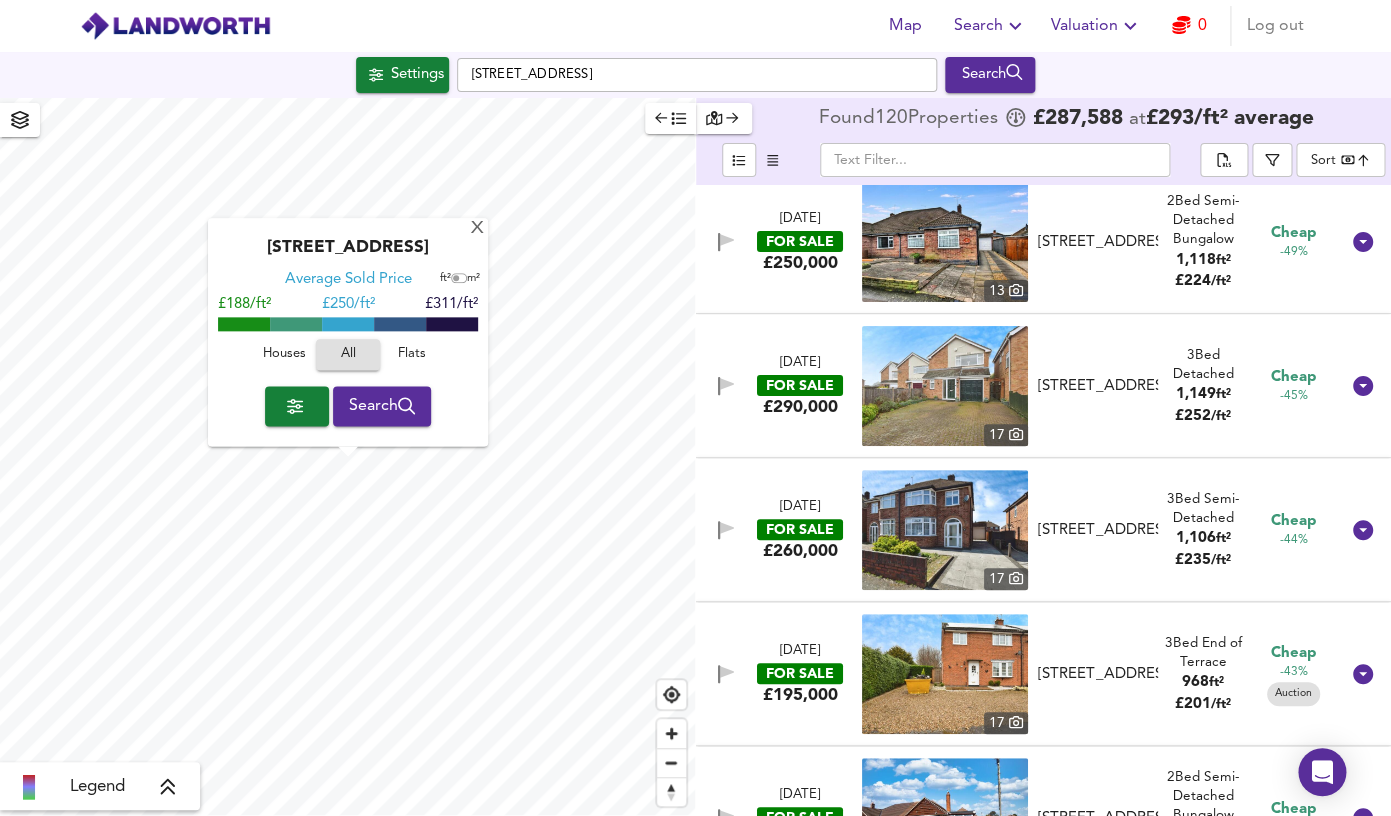 click at bounding box center [945, 530] 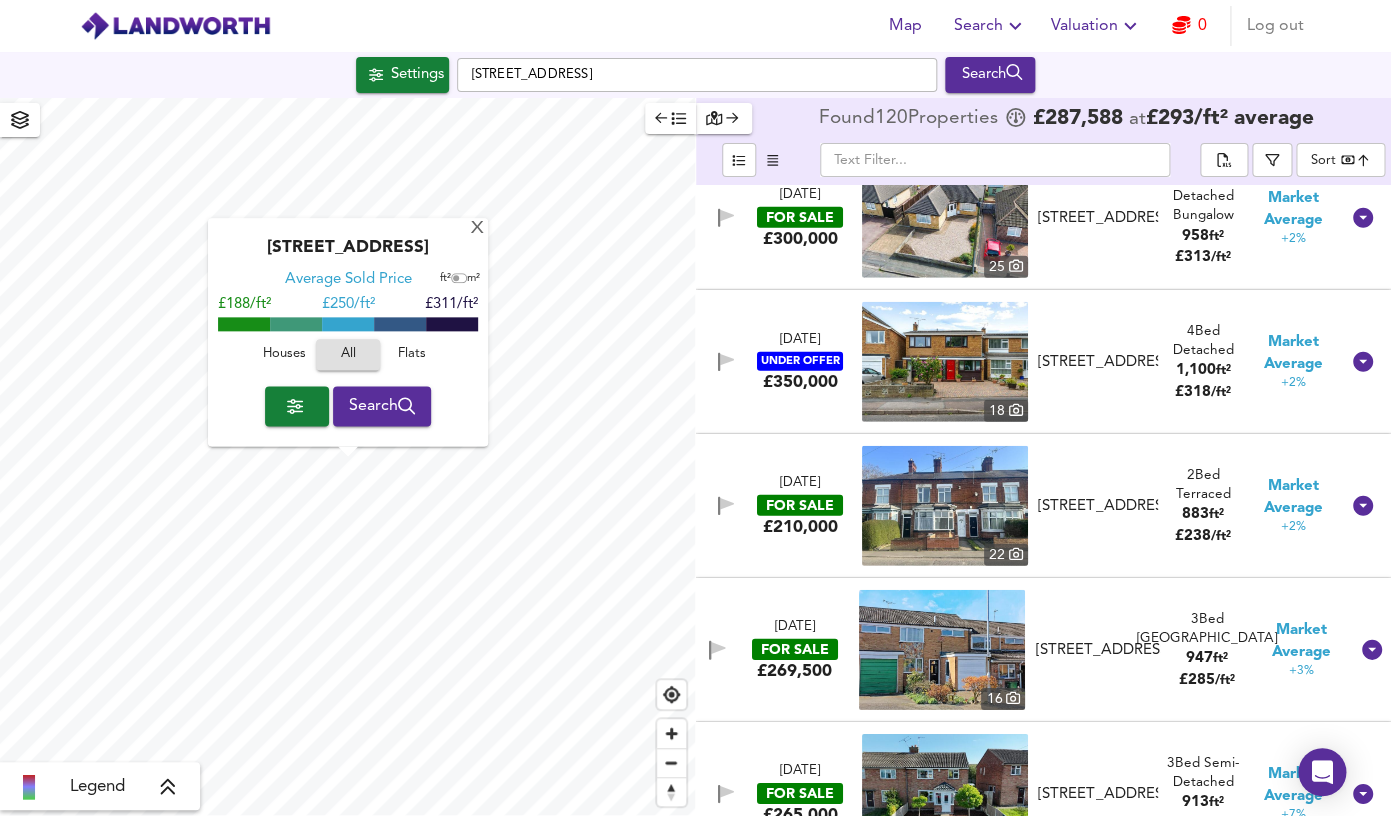 scroll, scrollTop: 7519, scrollLeft: 0, axis: vertical 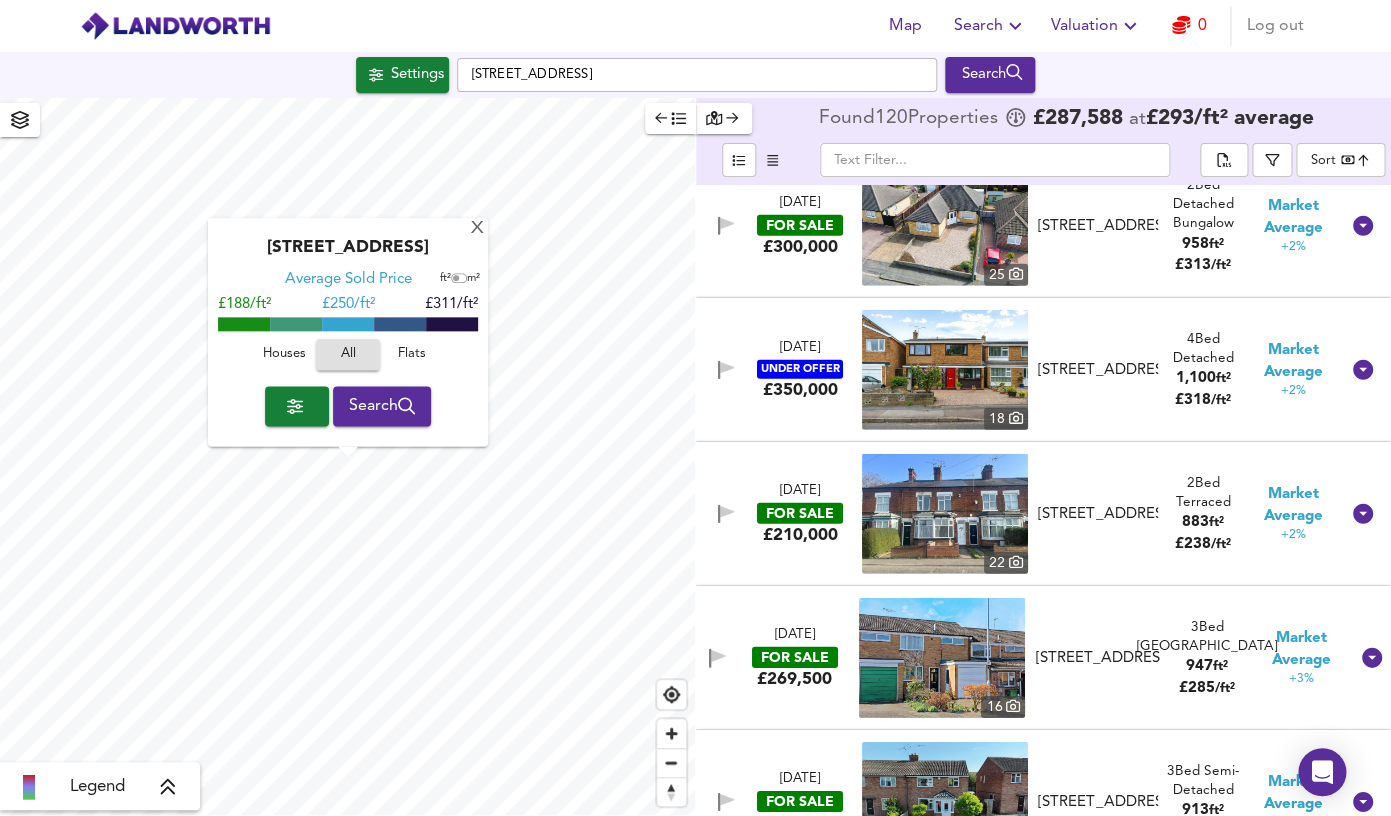 click at bounding box center (945, 370) 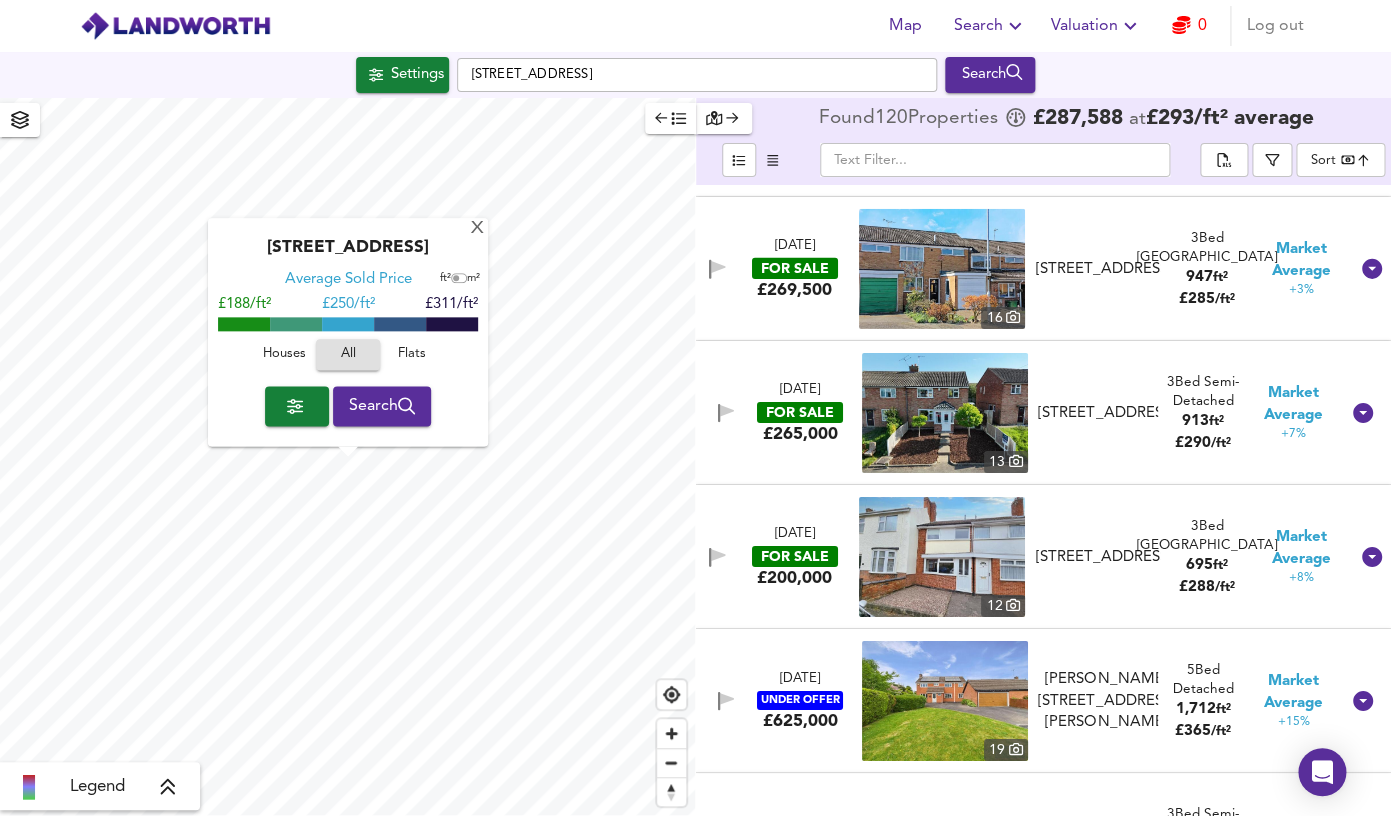 scroll, scrollTop: 7939, scrollLeft: 0, axis: vertical 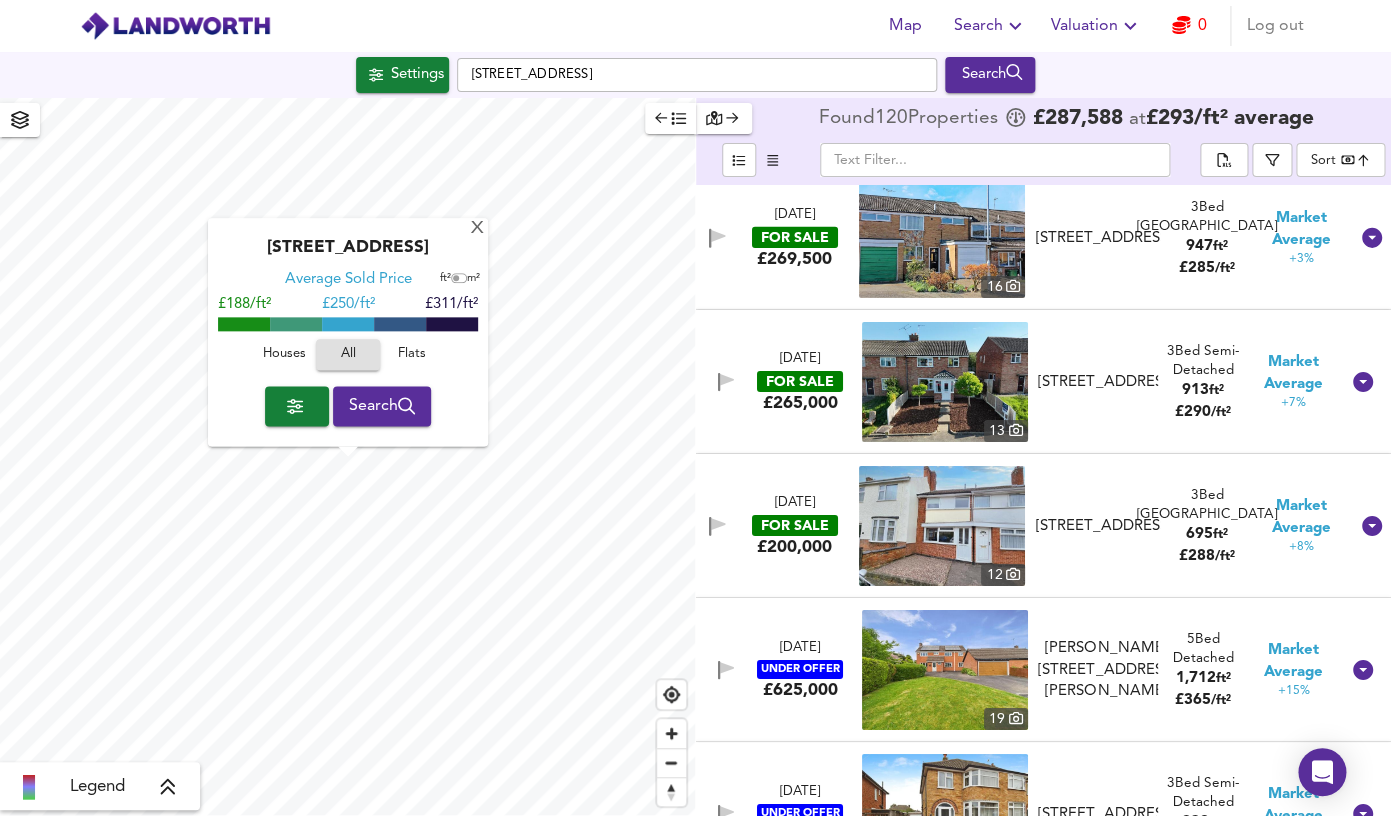click at bounding box center [945, 670] 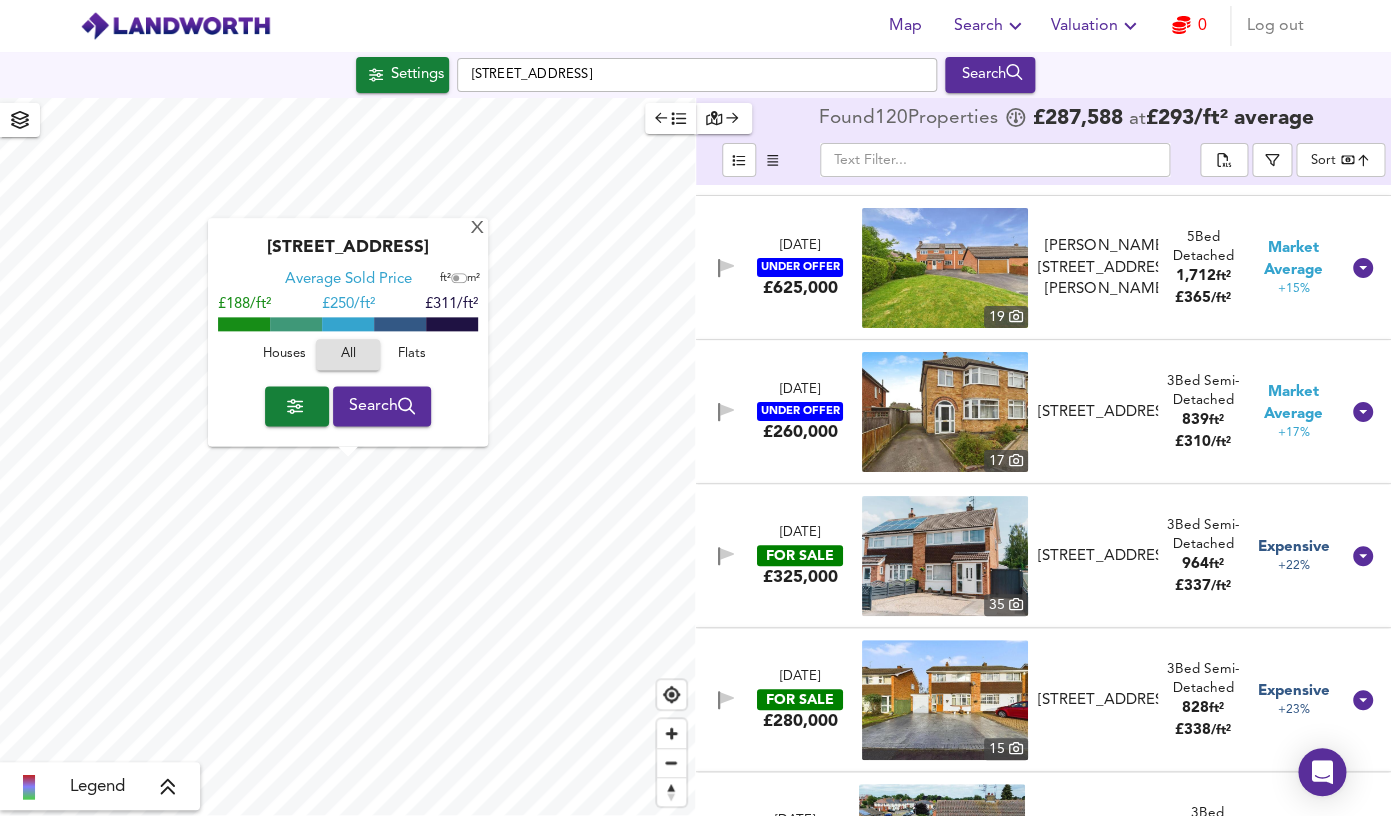 scroll, scrollTop: 8342, scrollLeft: 0, axis: vertical 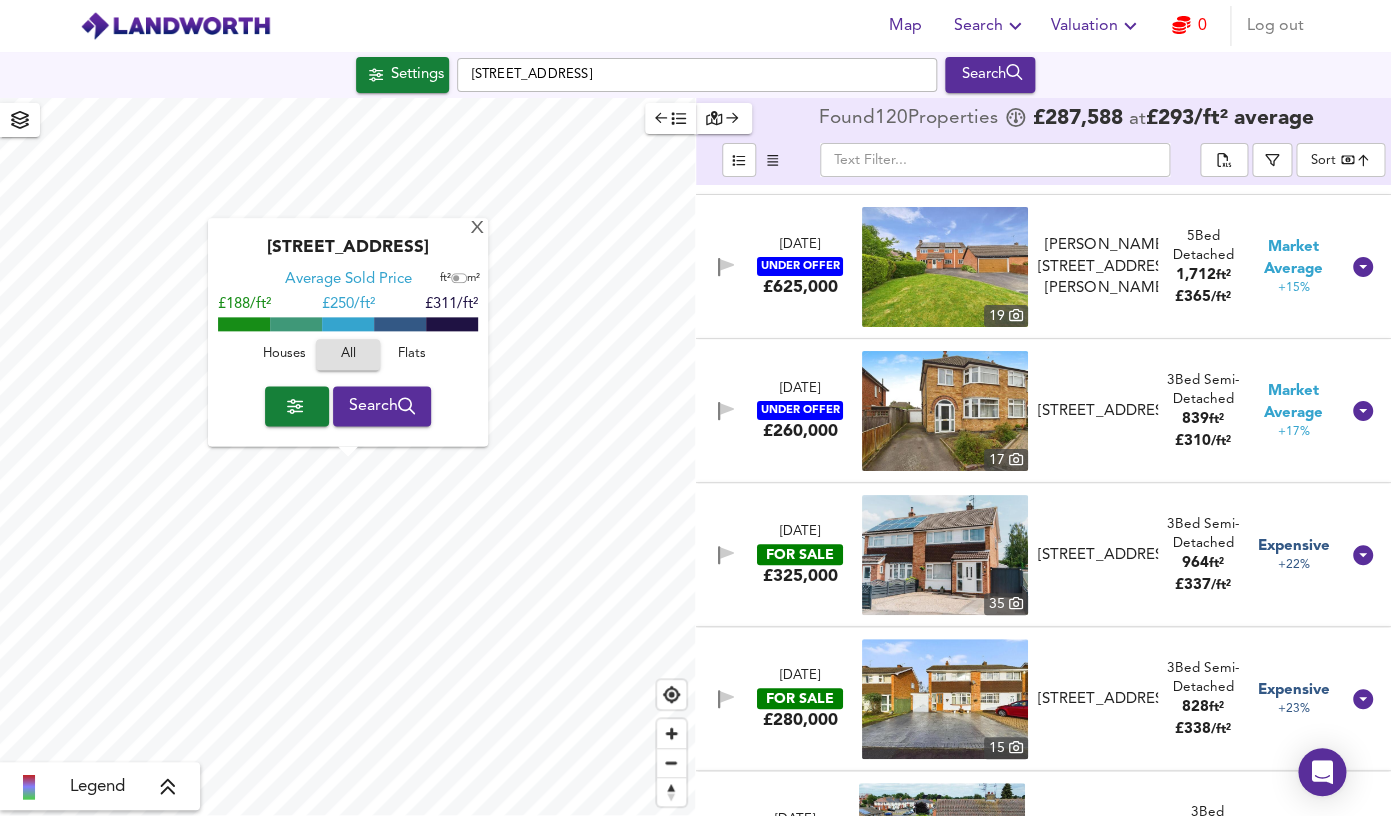 click at bounding box center (945, 411) 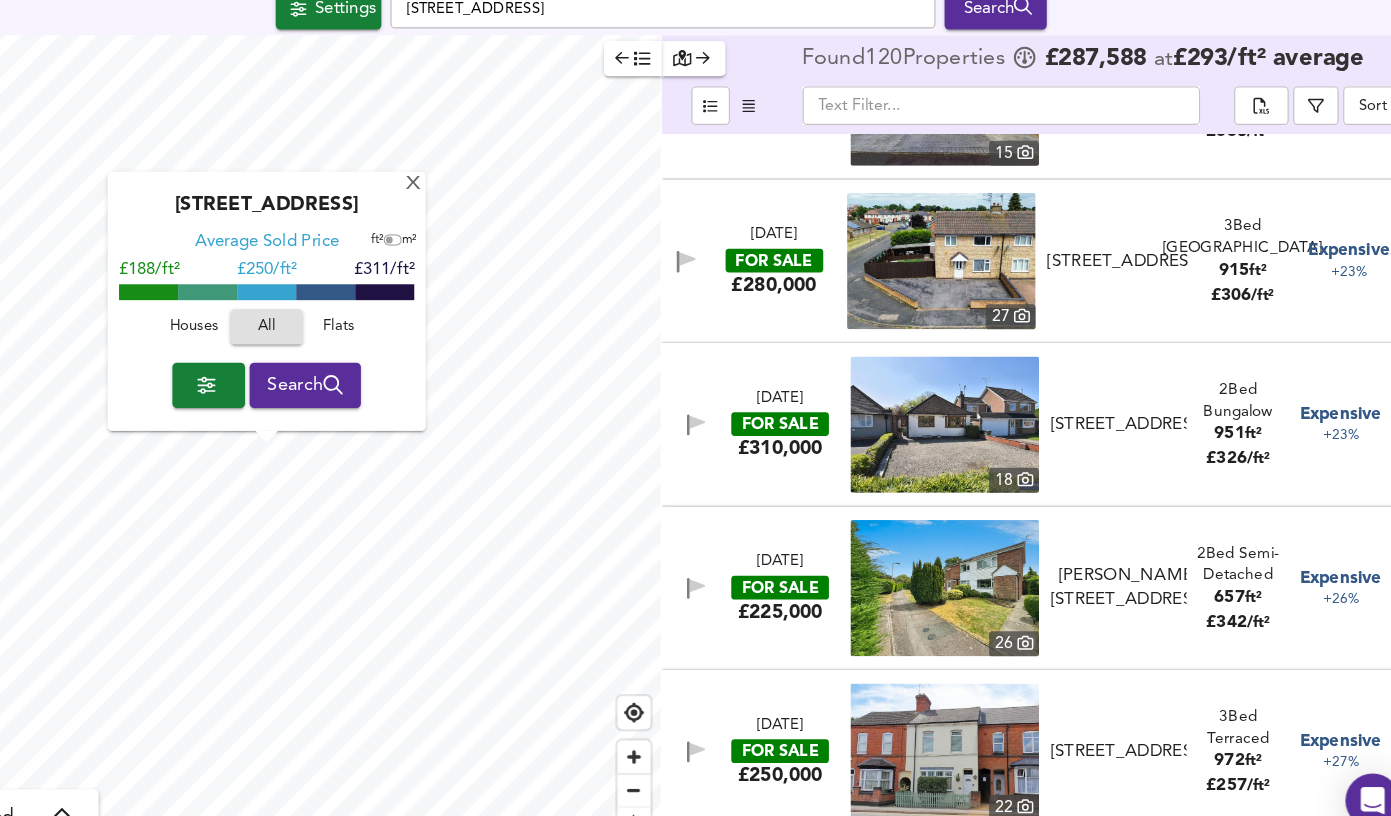 scroll, scrollTop: 8902, scrollLeft: 0, axis: vertical 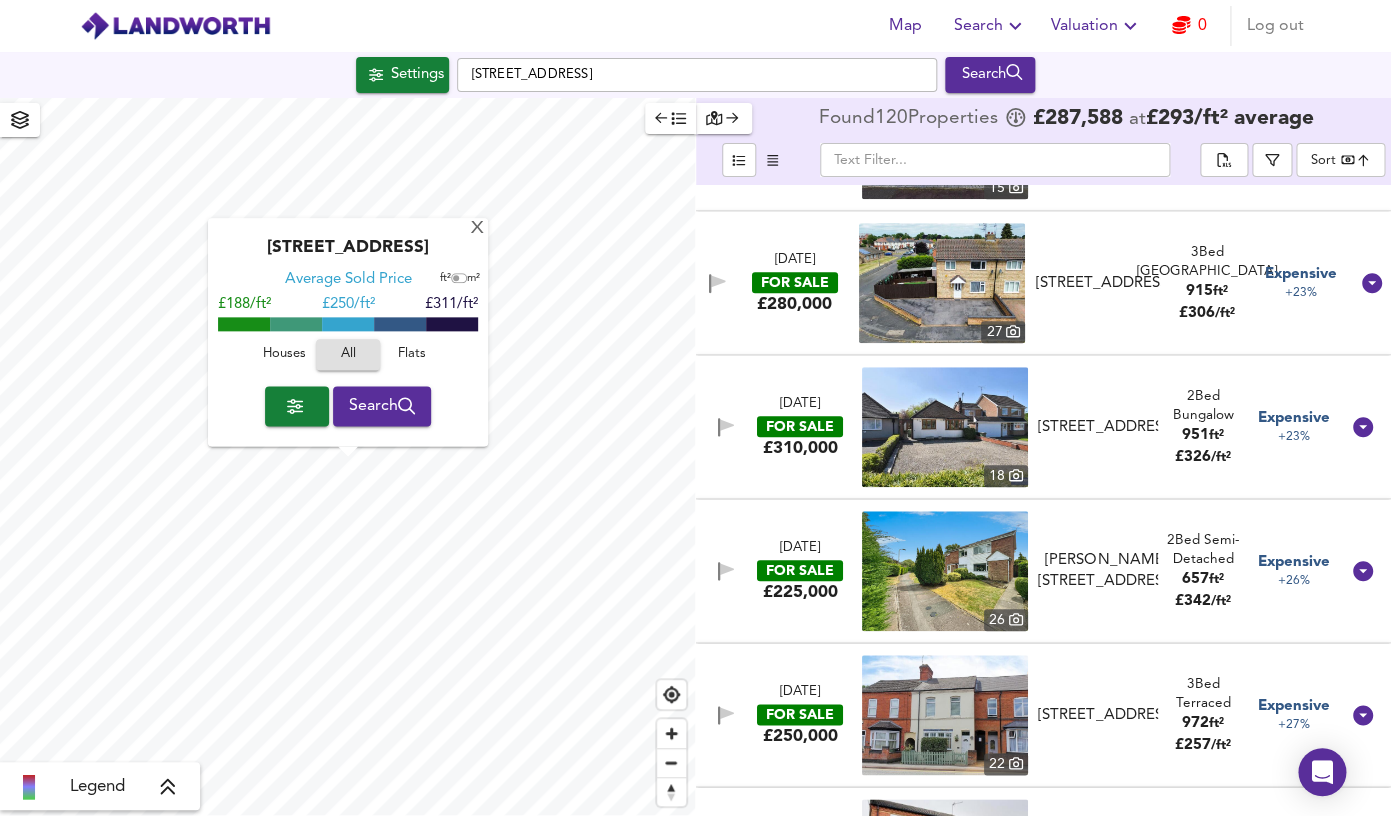 click on "Search" at bounding box center (990, 26) 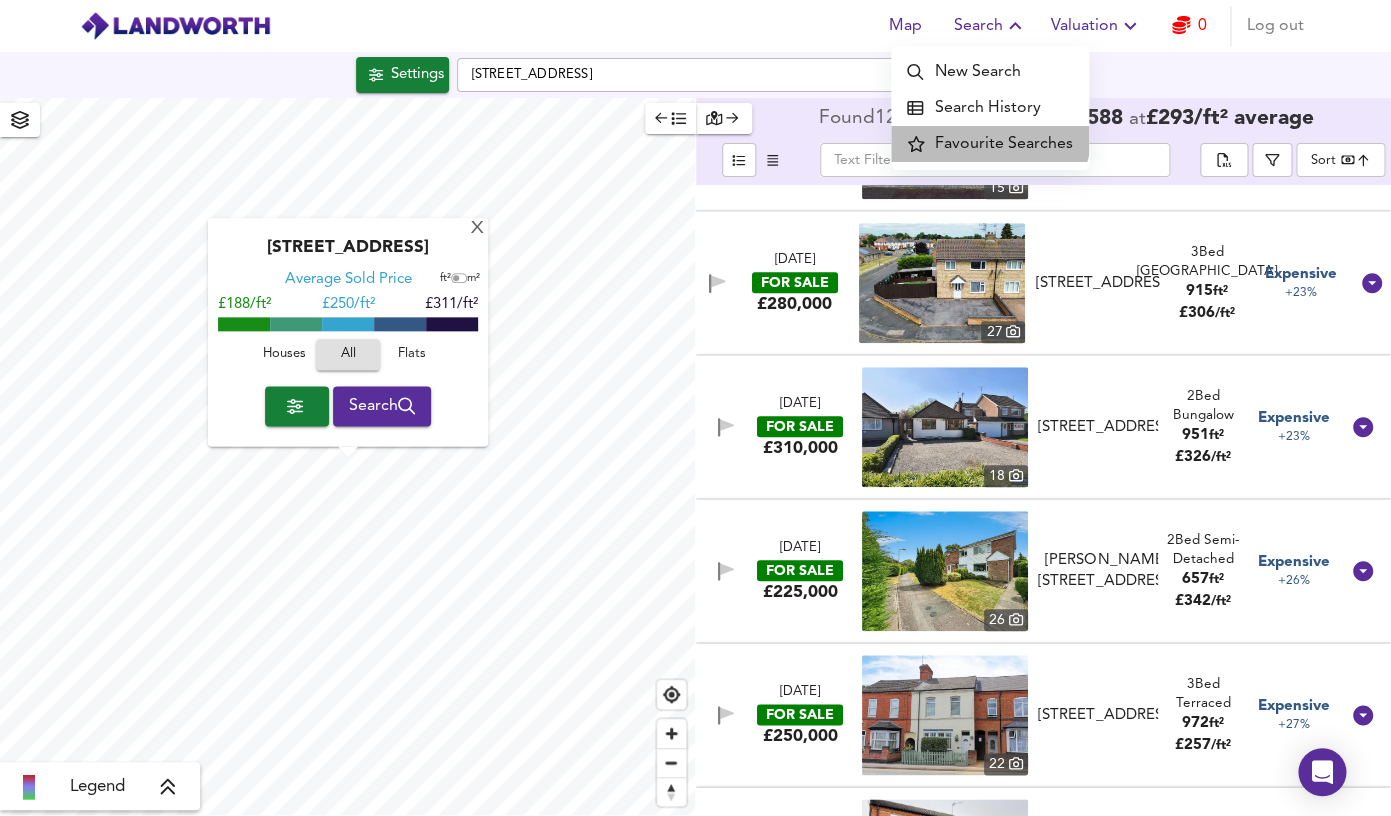 click on "Favourite Searches" at bounding box center [990, 144] 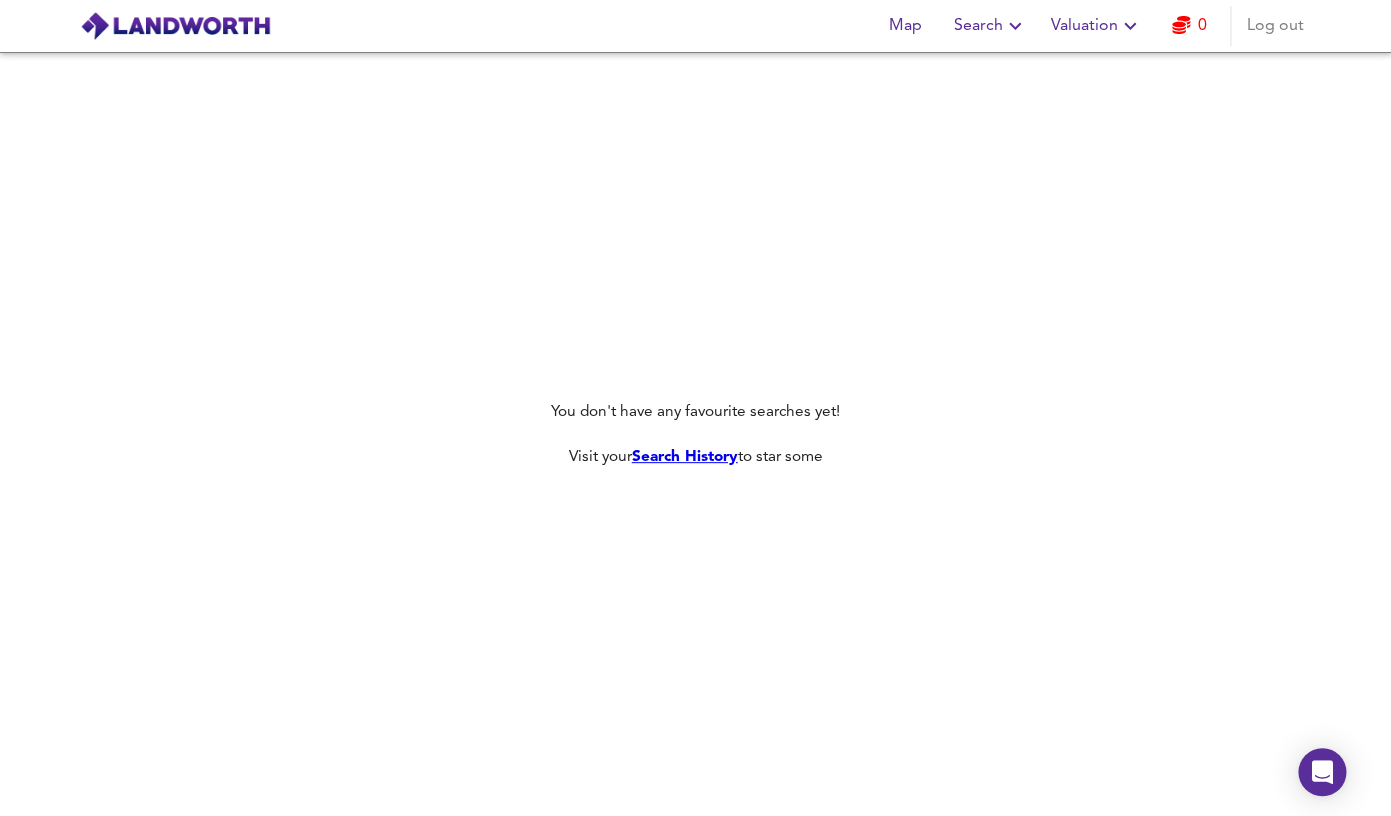 click on "Search" at bounding box center (990, 26) 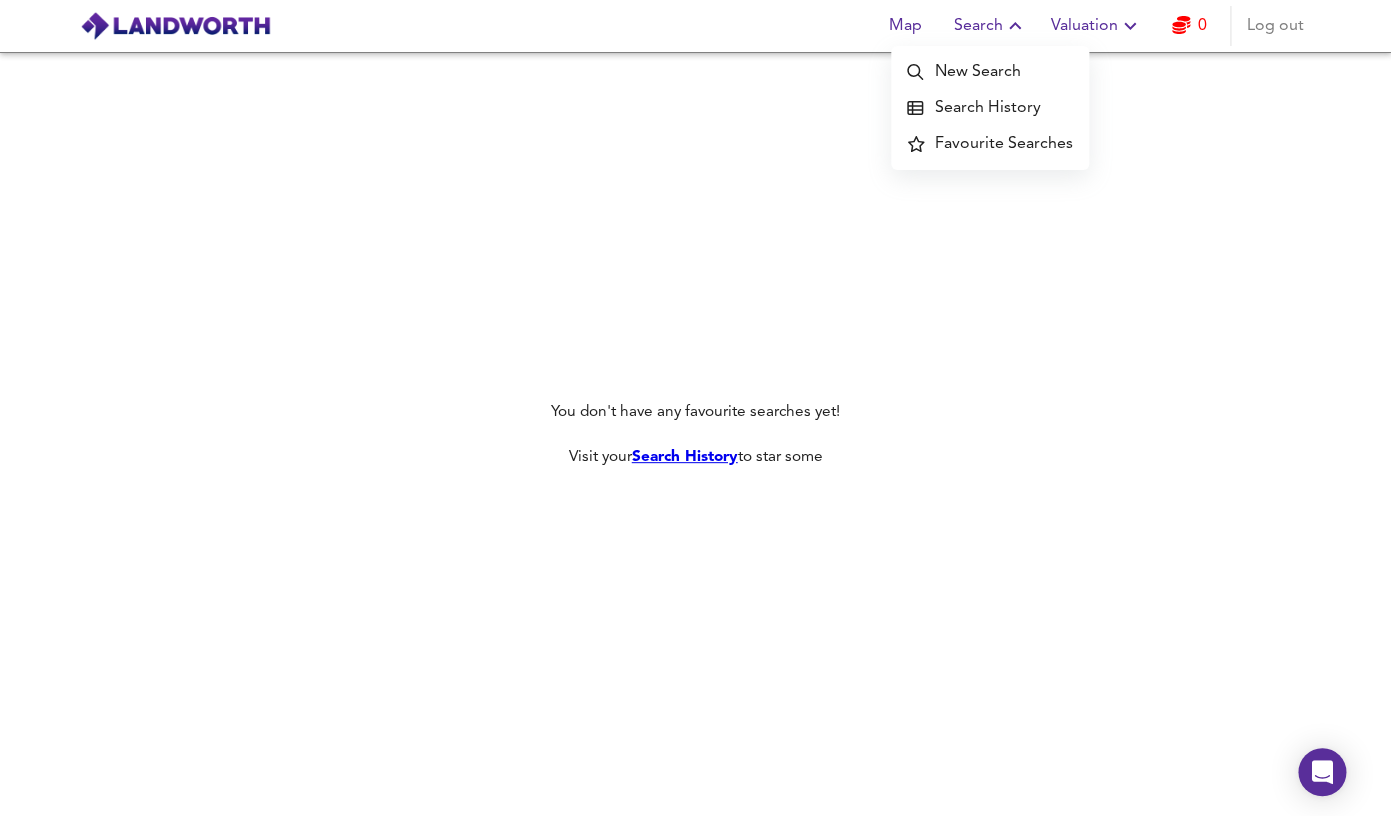 click on "Search History" at bounding box center (990, 108) 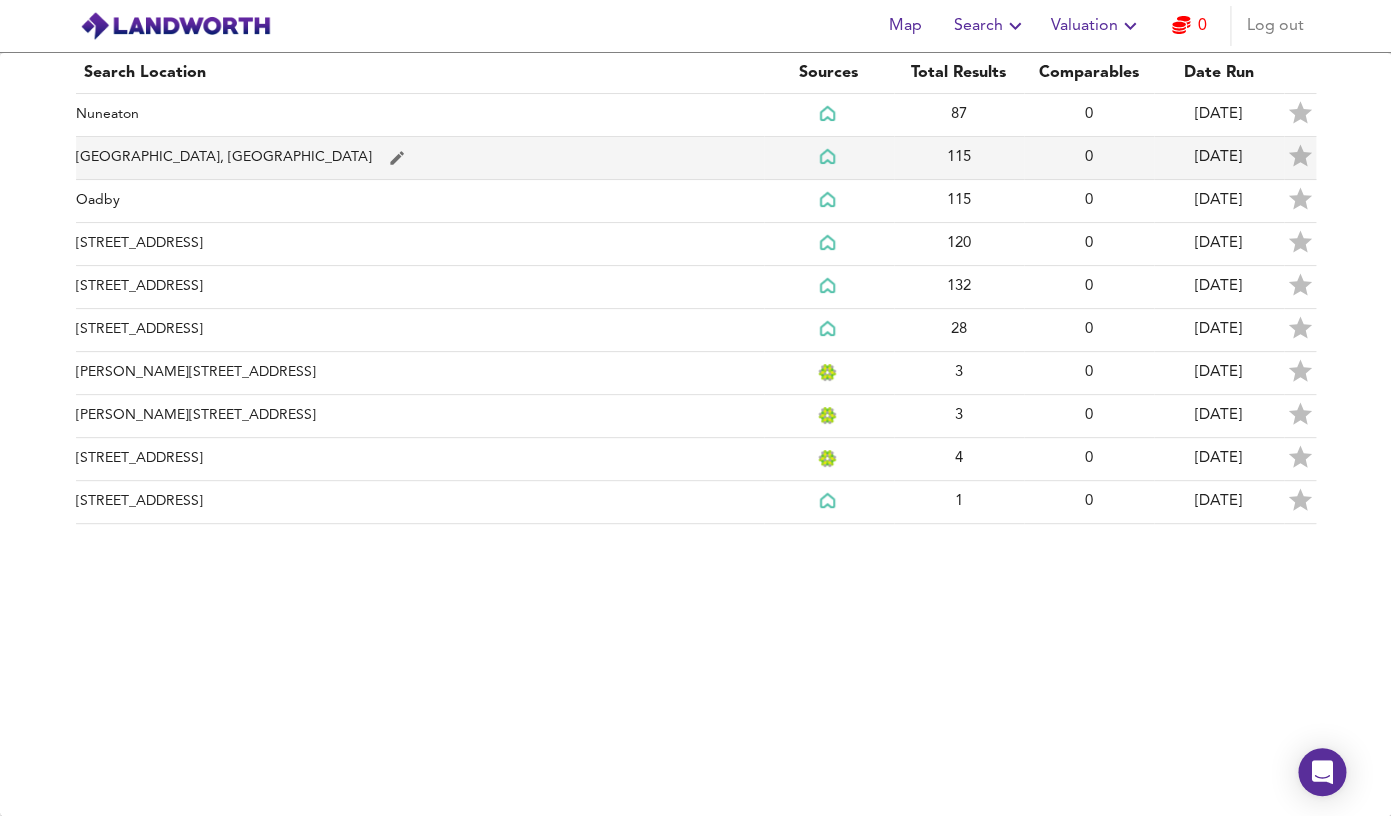 click on "115" at bounding box center [959, 158] 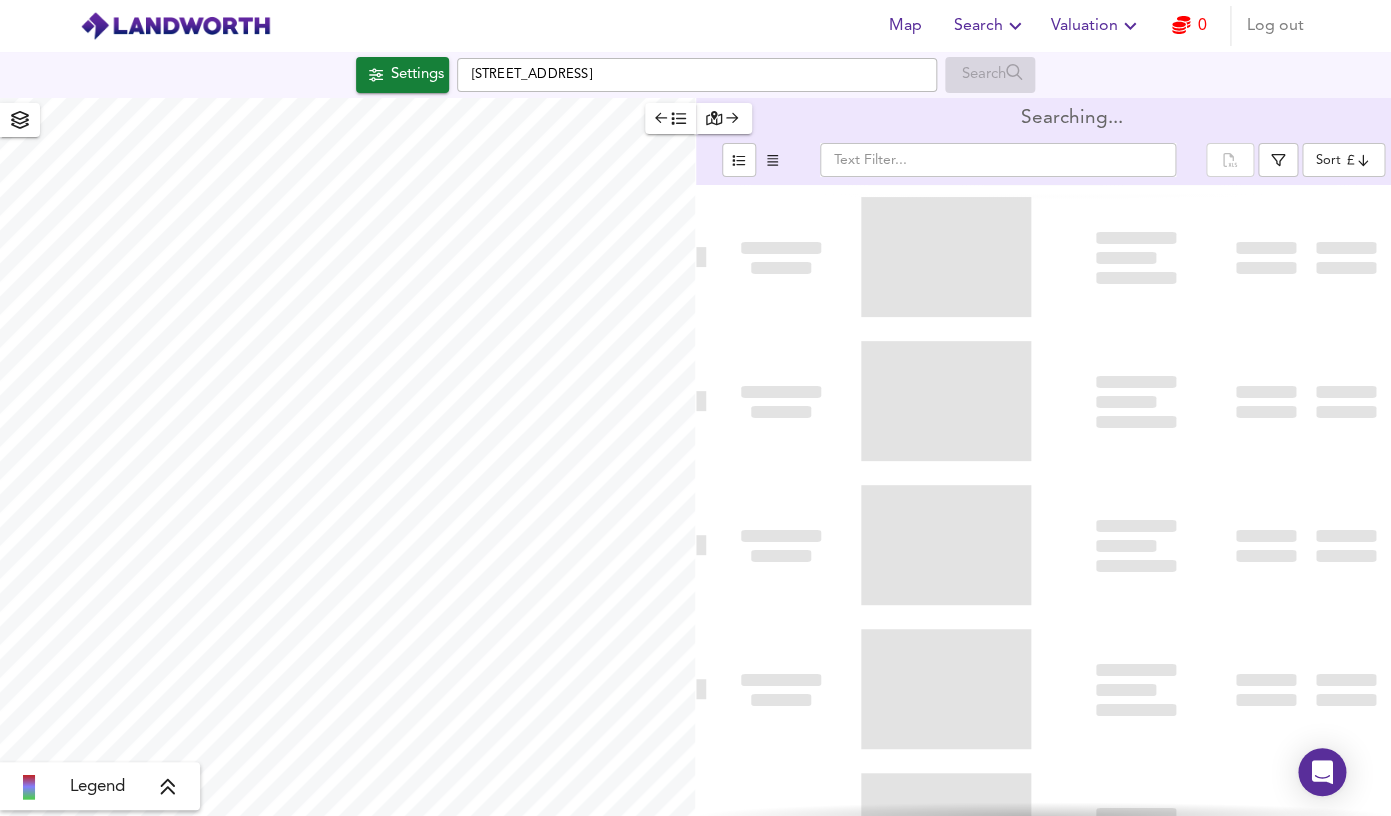 type on "bestdeal" 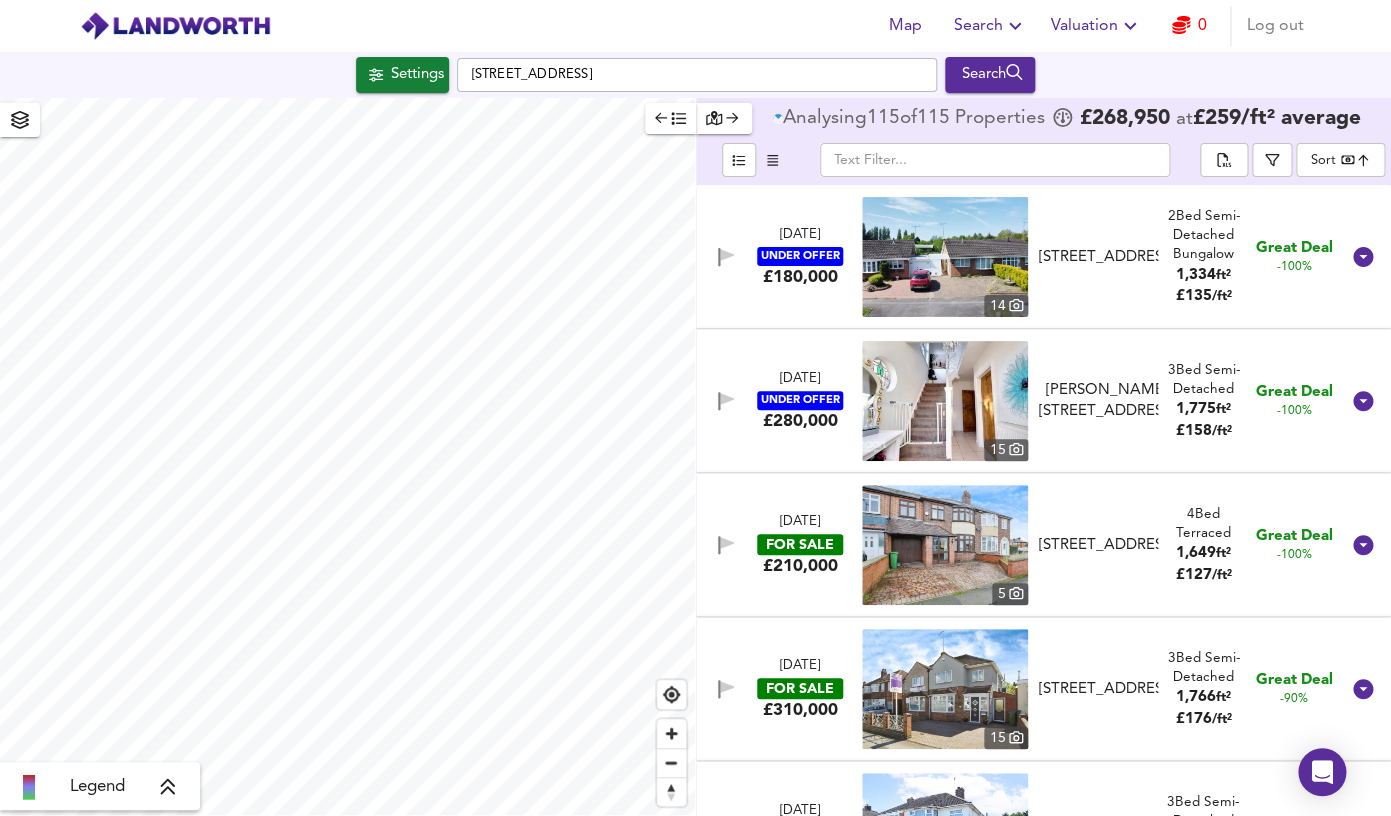 click at bounding box center [945, 545] 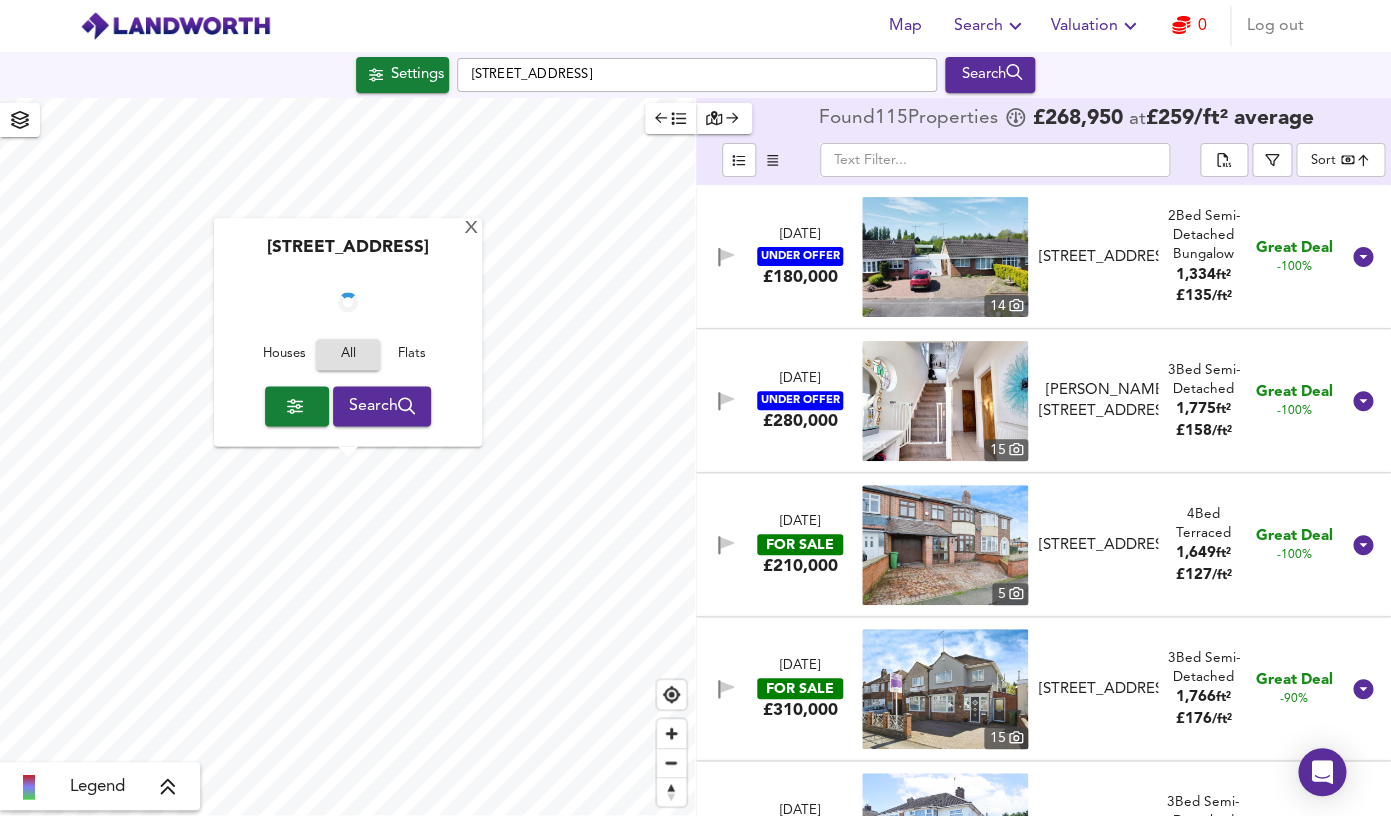 checkbox on "false" 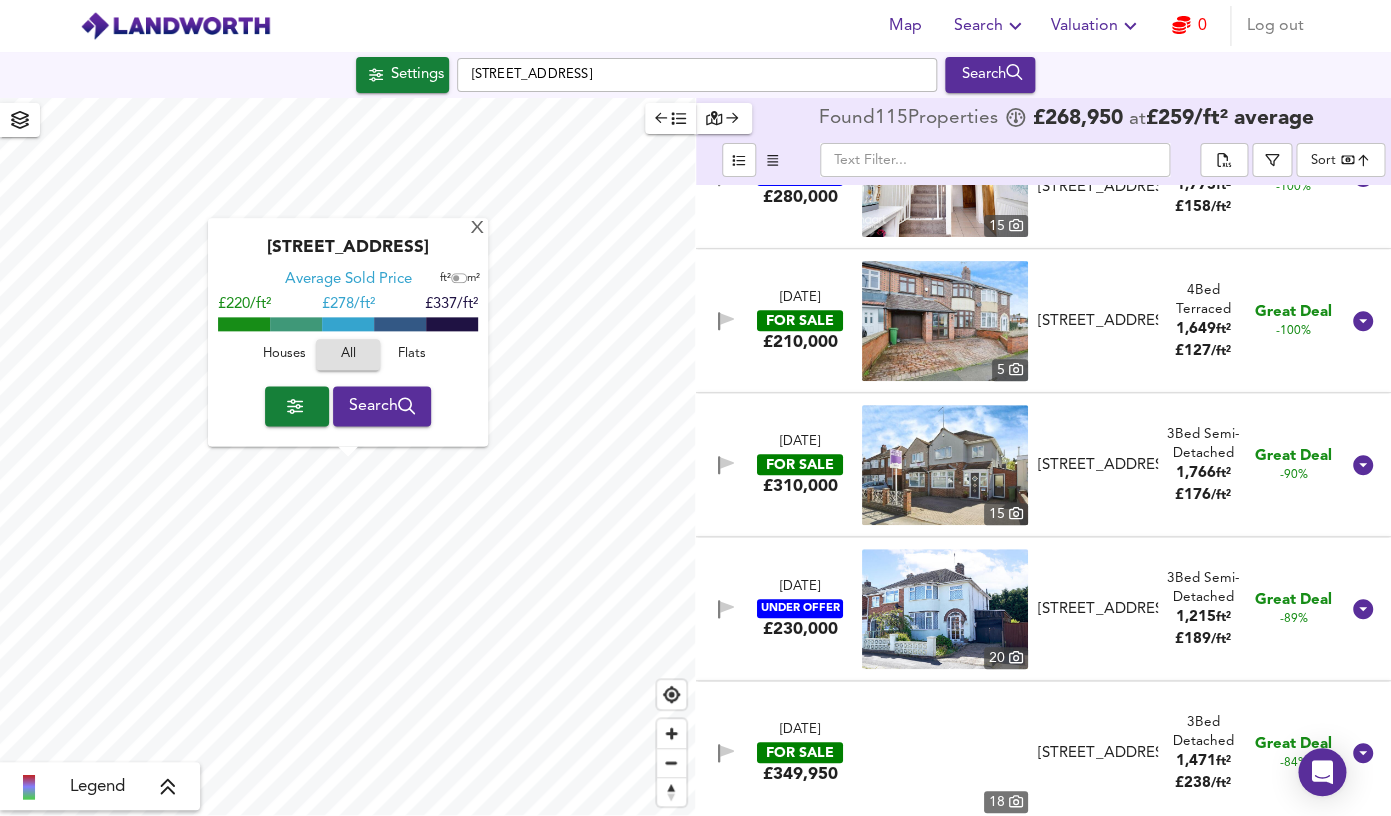 scroll, scrollTop: 226, scrollLeft: 0, axis: vertical 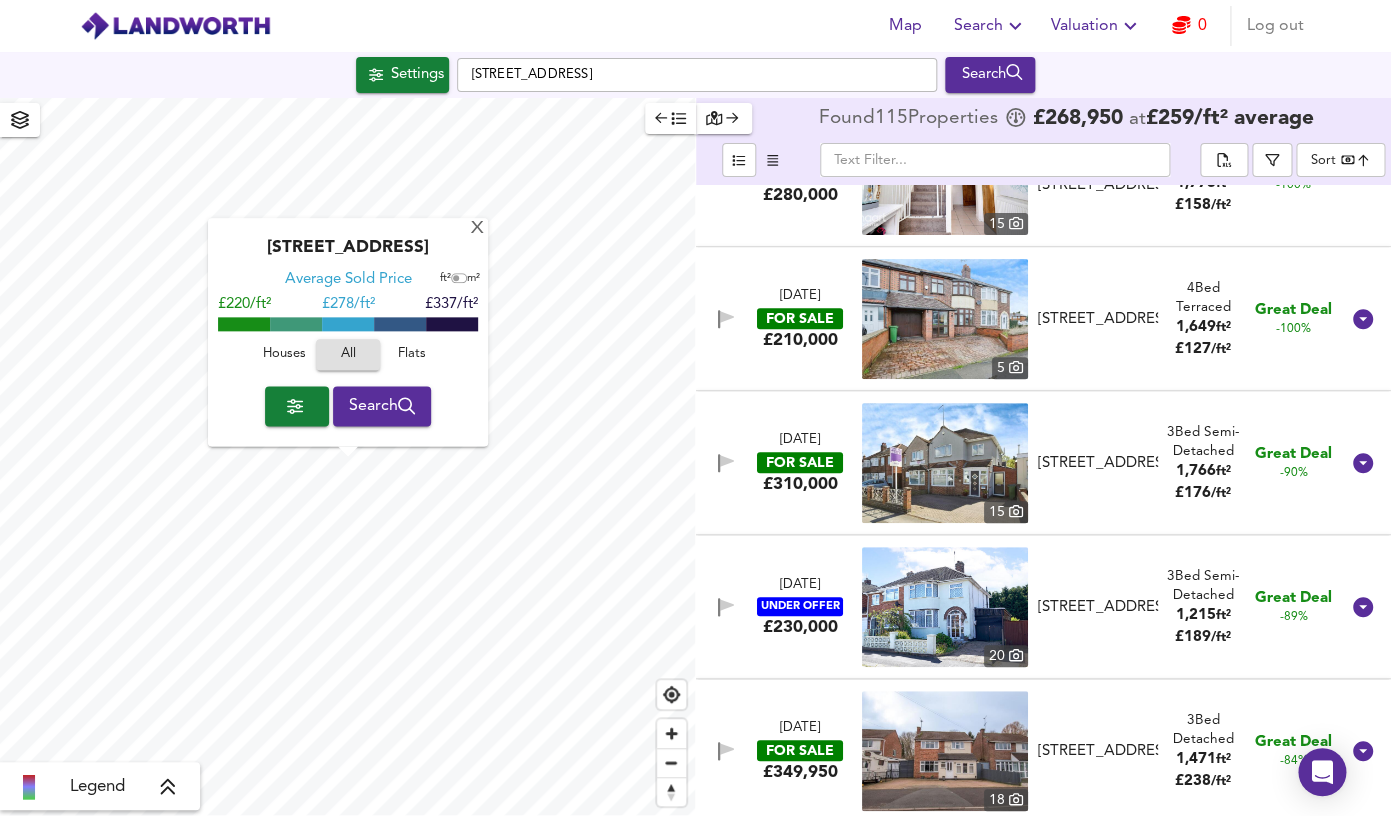 click at bounding box center [945, 463] 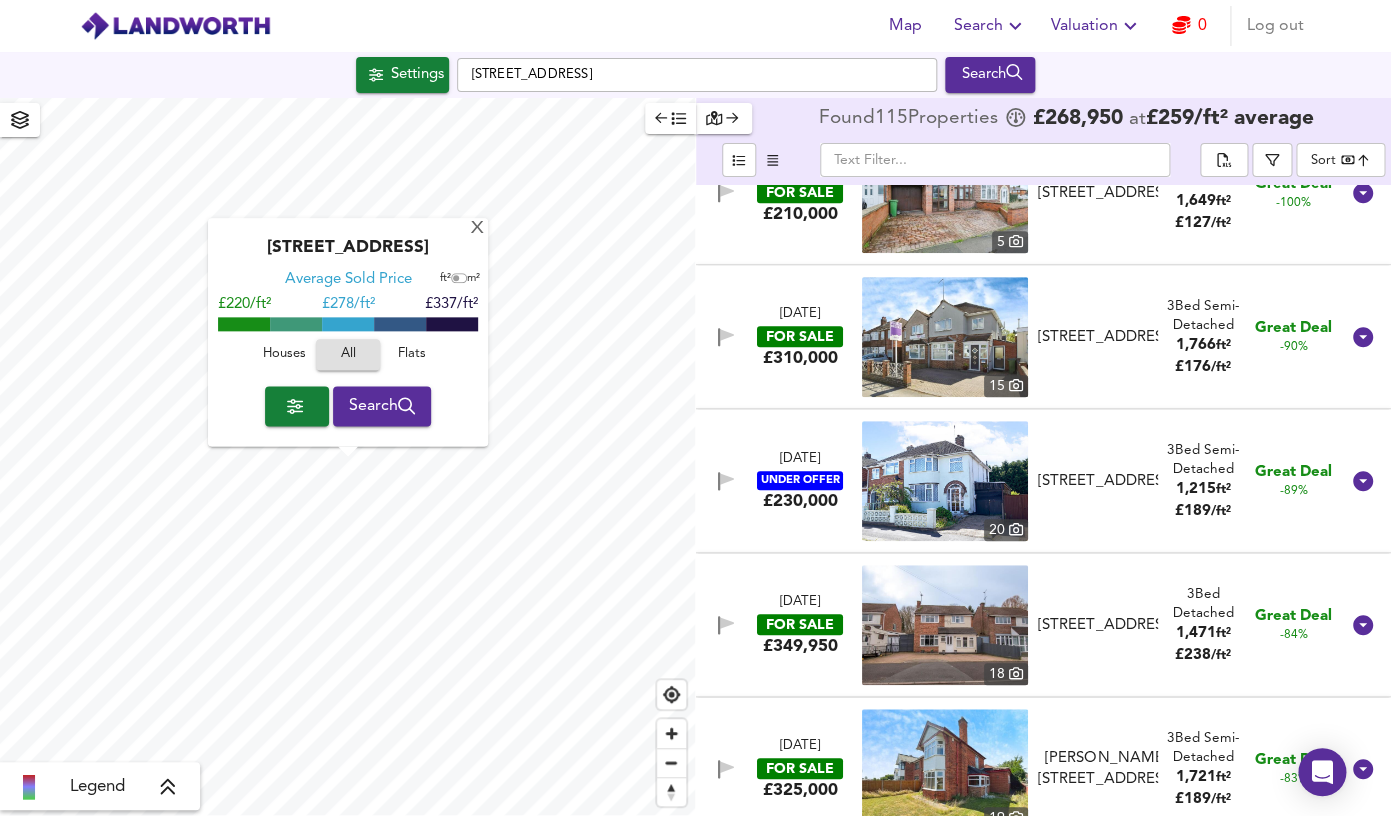scroll, scrollTop: 354, scrollLeft: 0, axis: vertical 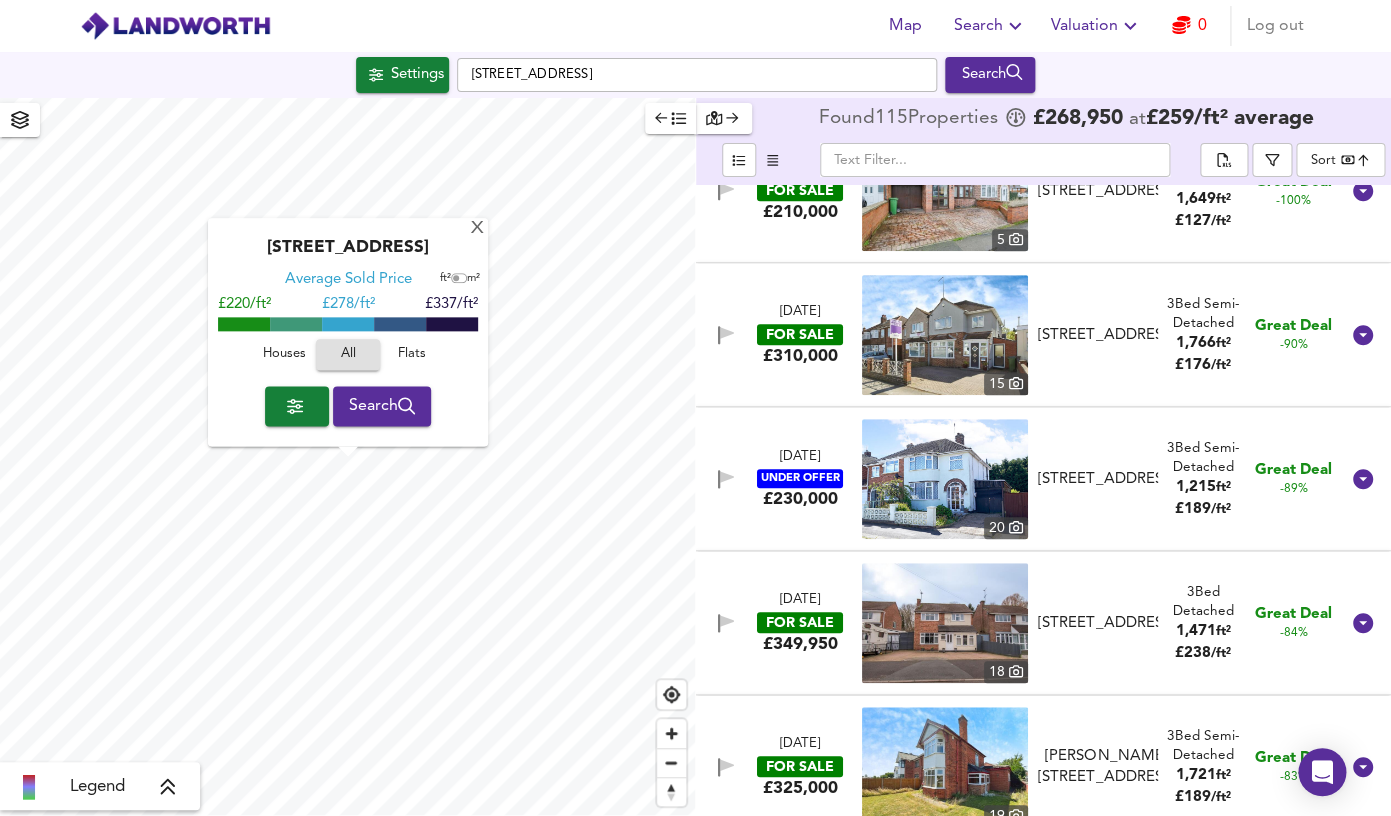 click at bounding box center [945, 479] 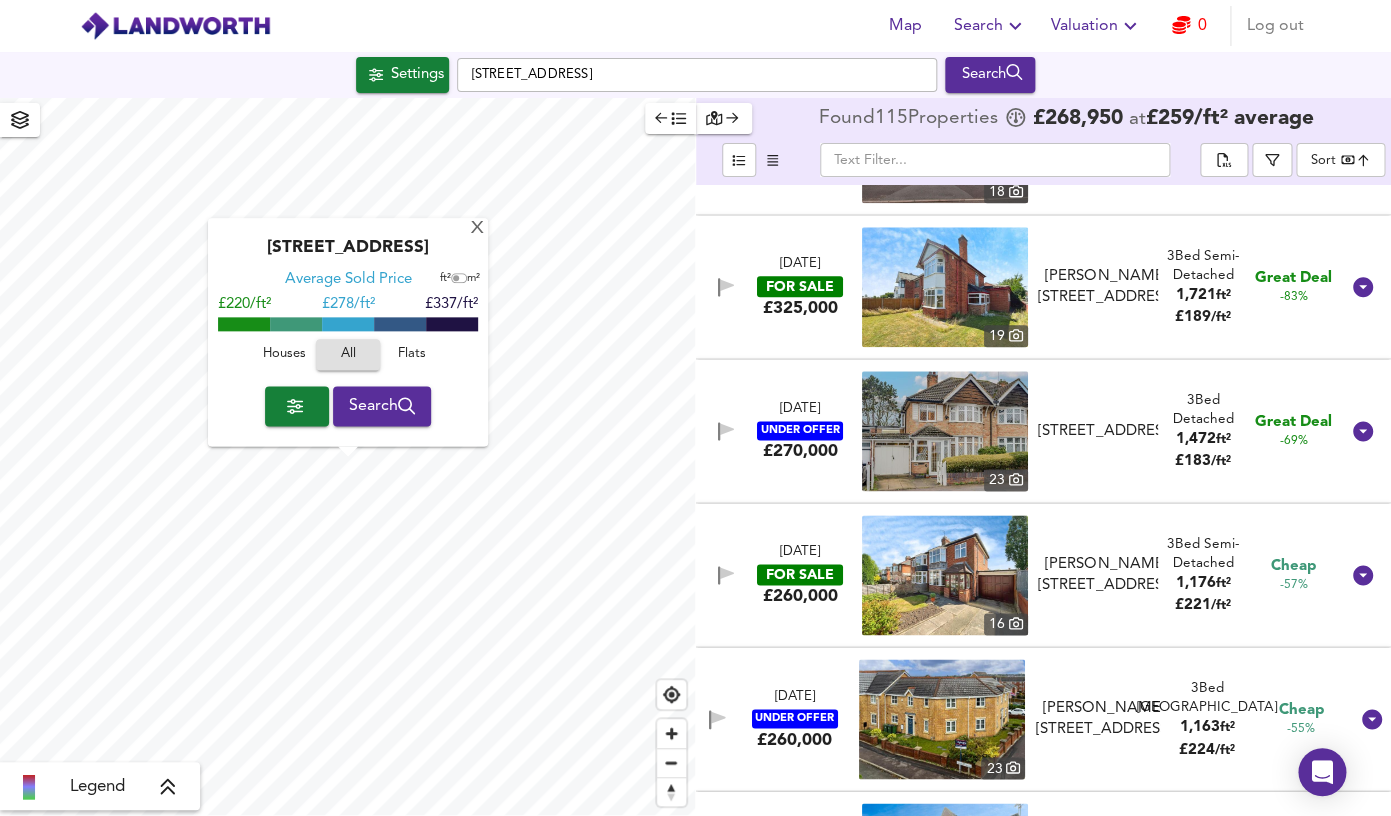 scroll, scrollTop: 835, scrollLeft: 0, axis: vertical 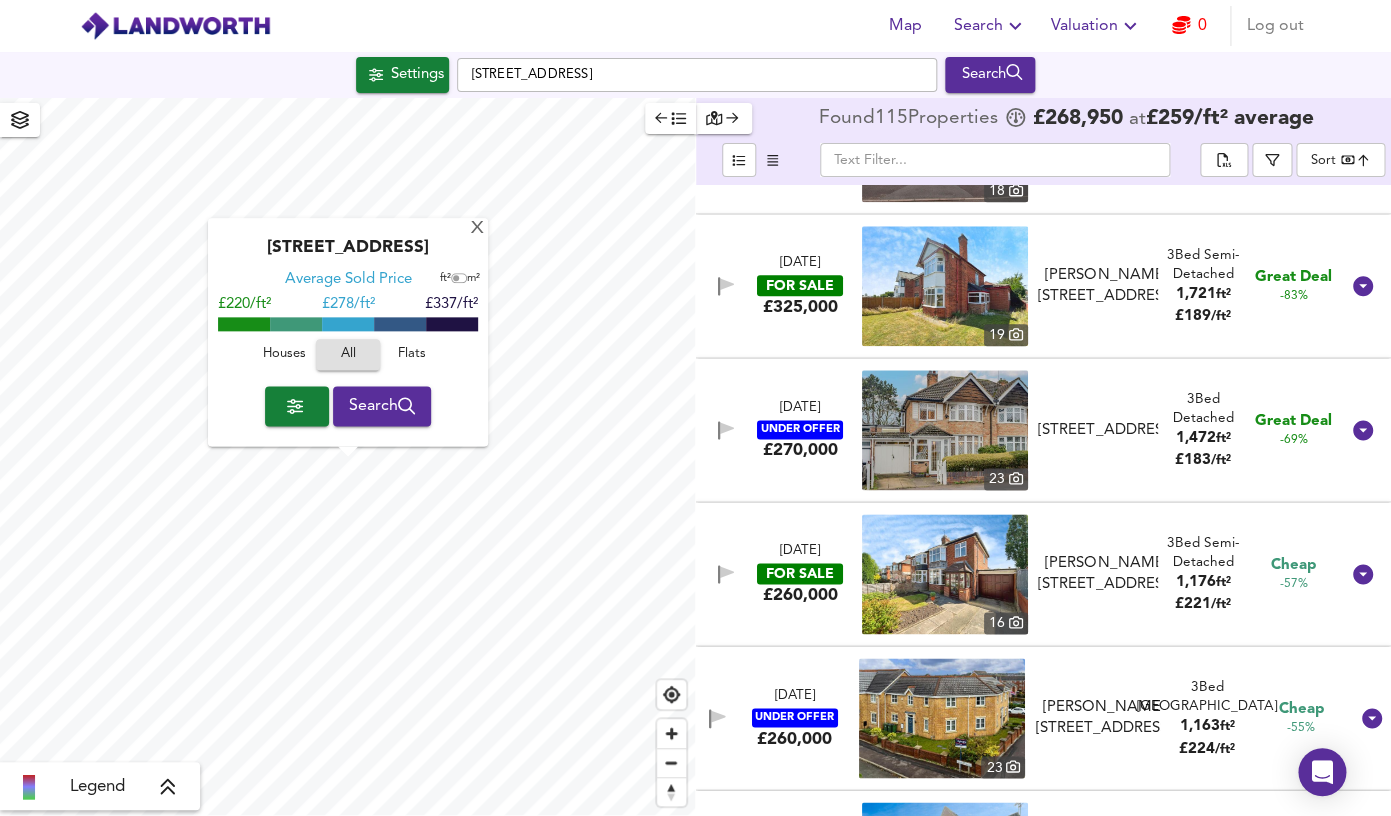 click at bounding box center [945, 574] 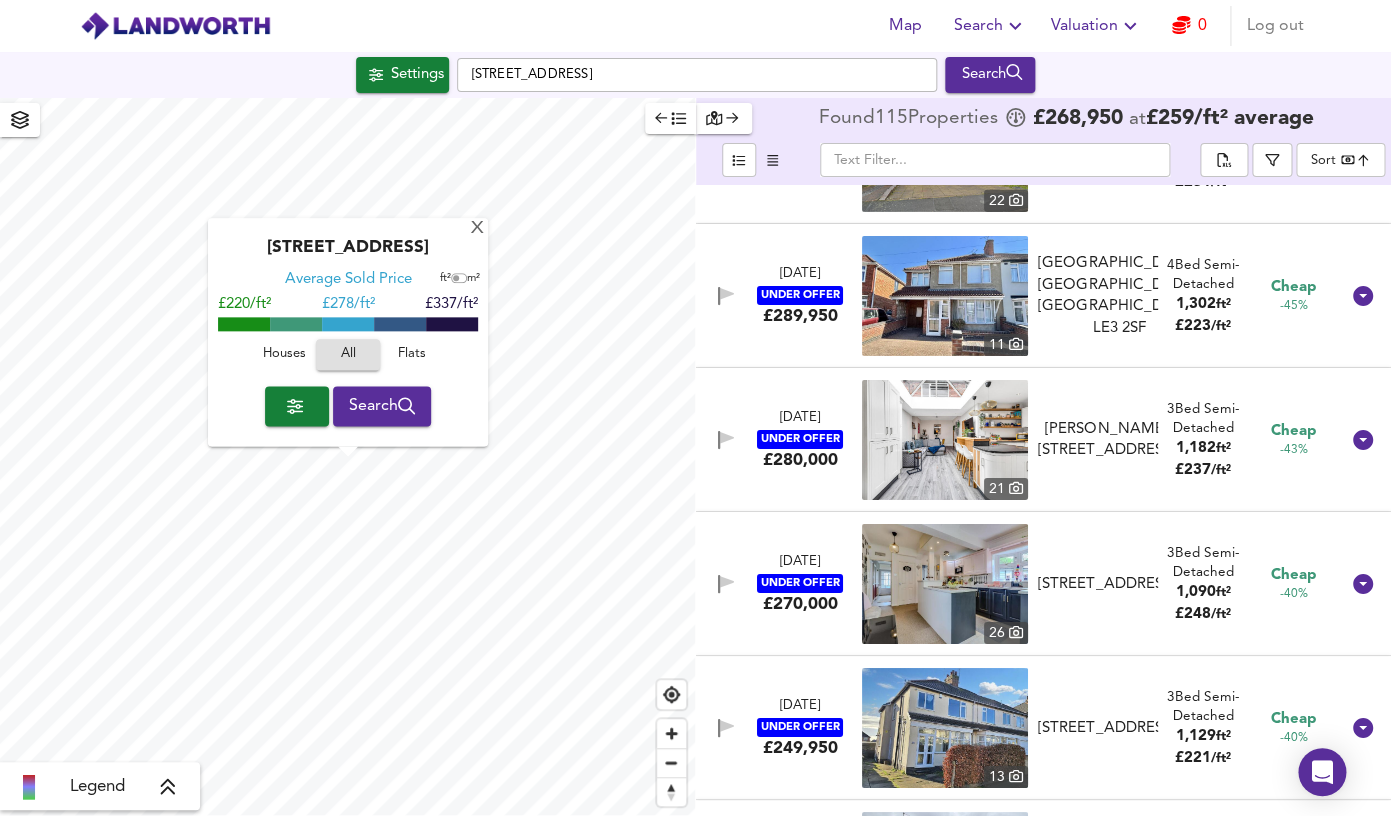 scroll, scrollTop: 2411, scrollLeft: 0, axis: vertical 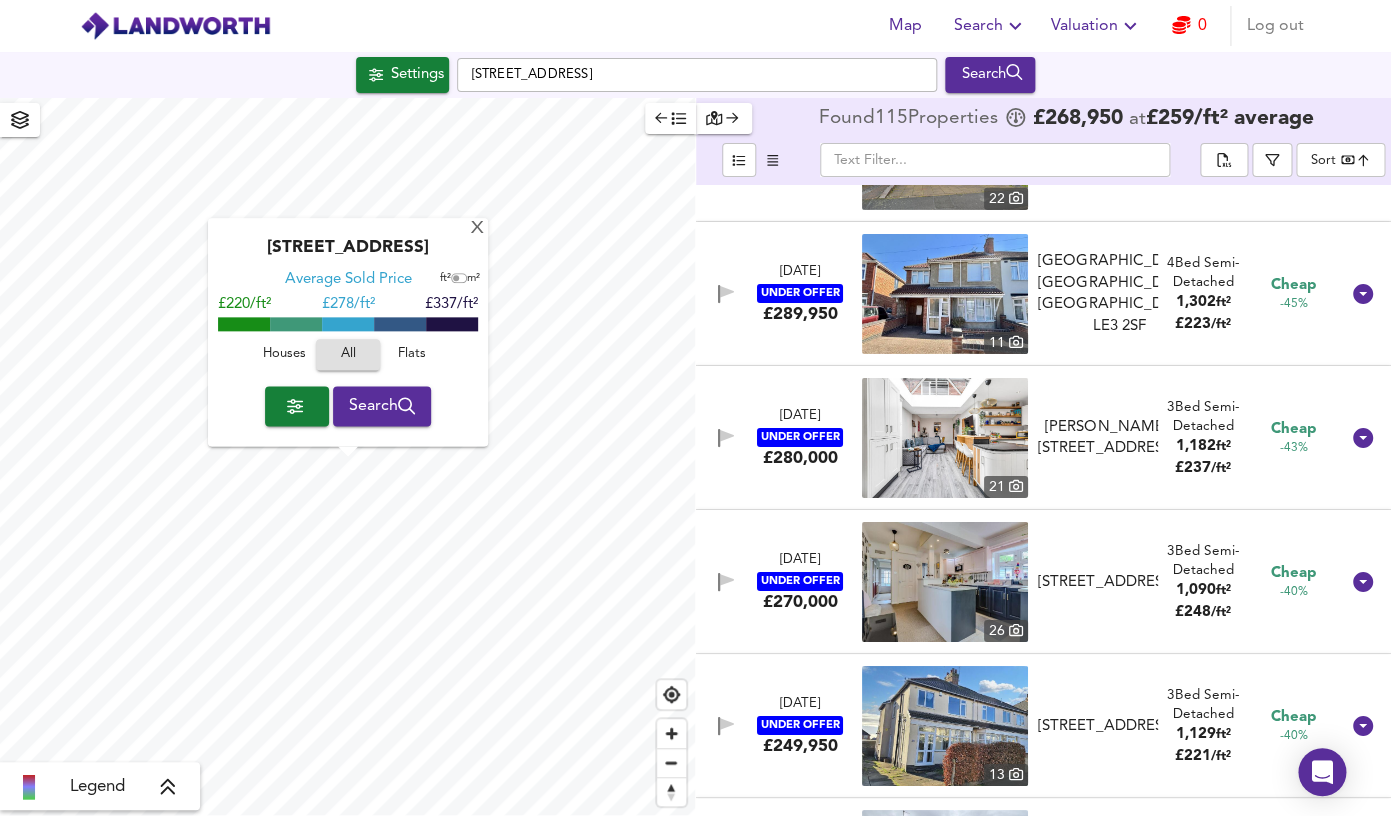 click at bounding box center (945, 438) 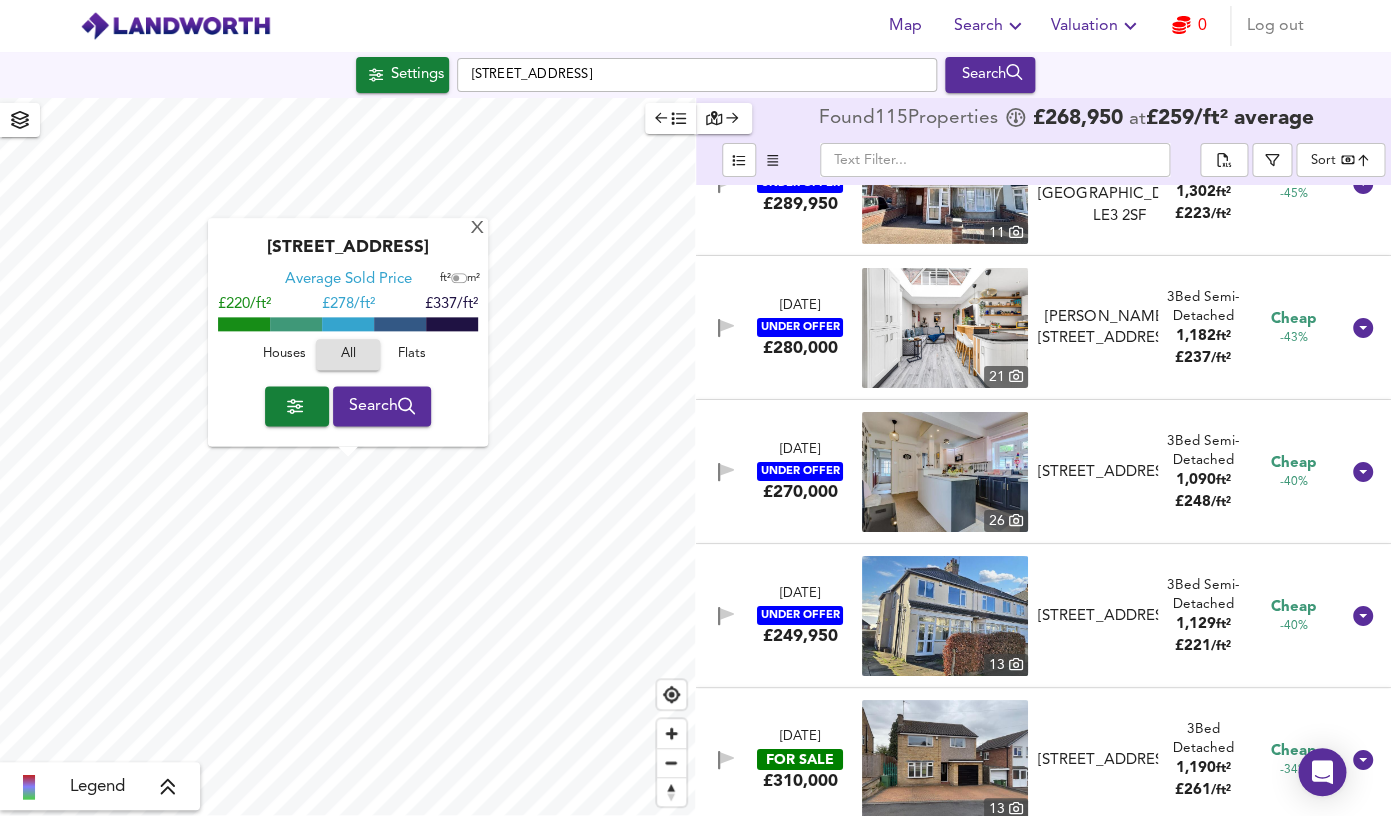scroll, scrollTop: 2528, scrollLeft: 0, axis: vertical 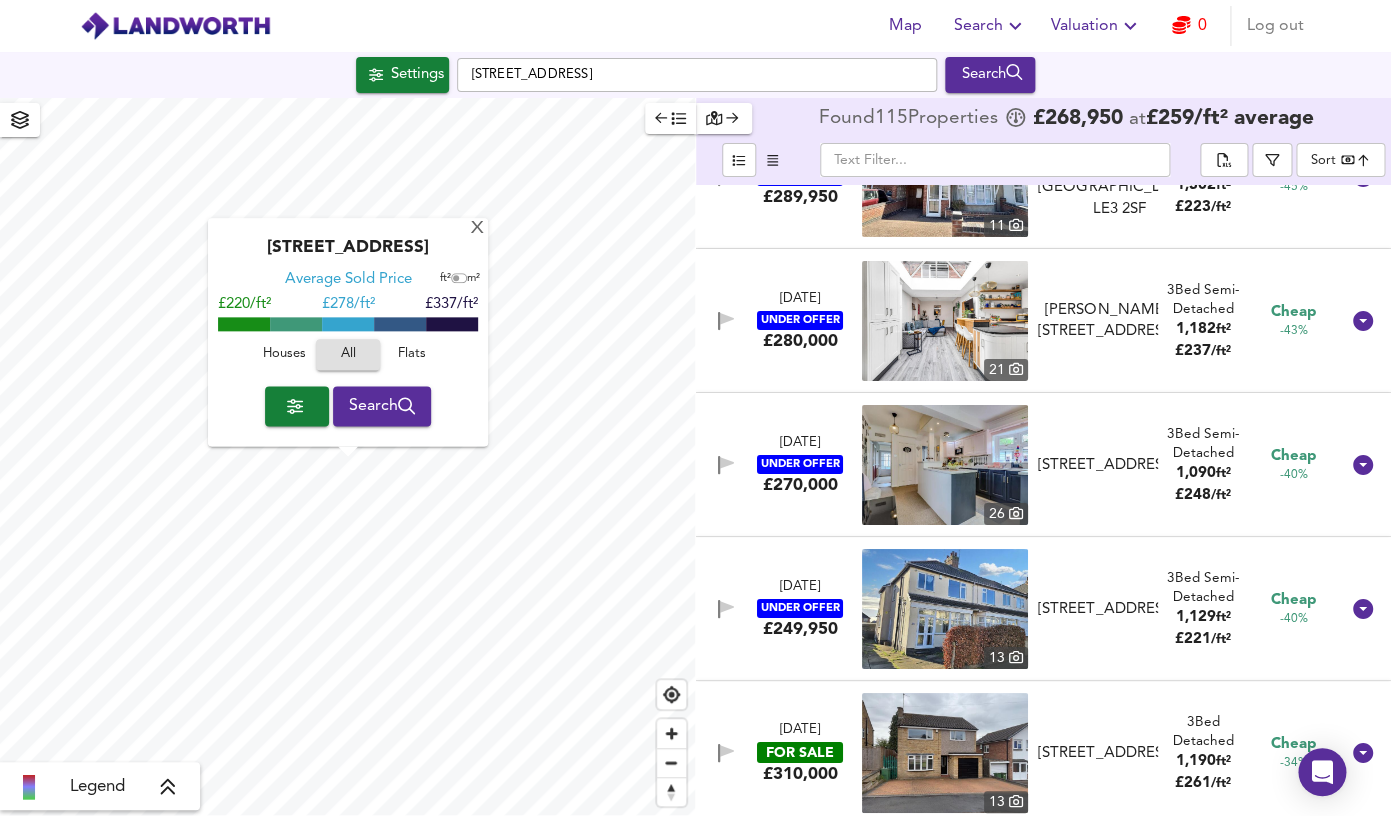click at bounding box center (945, 465) 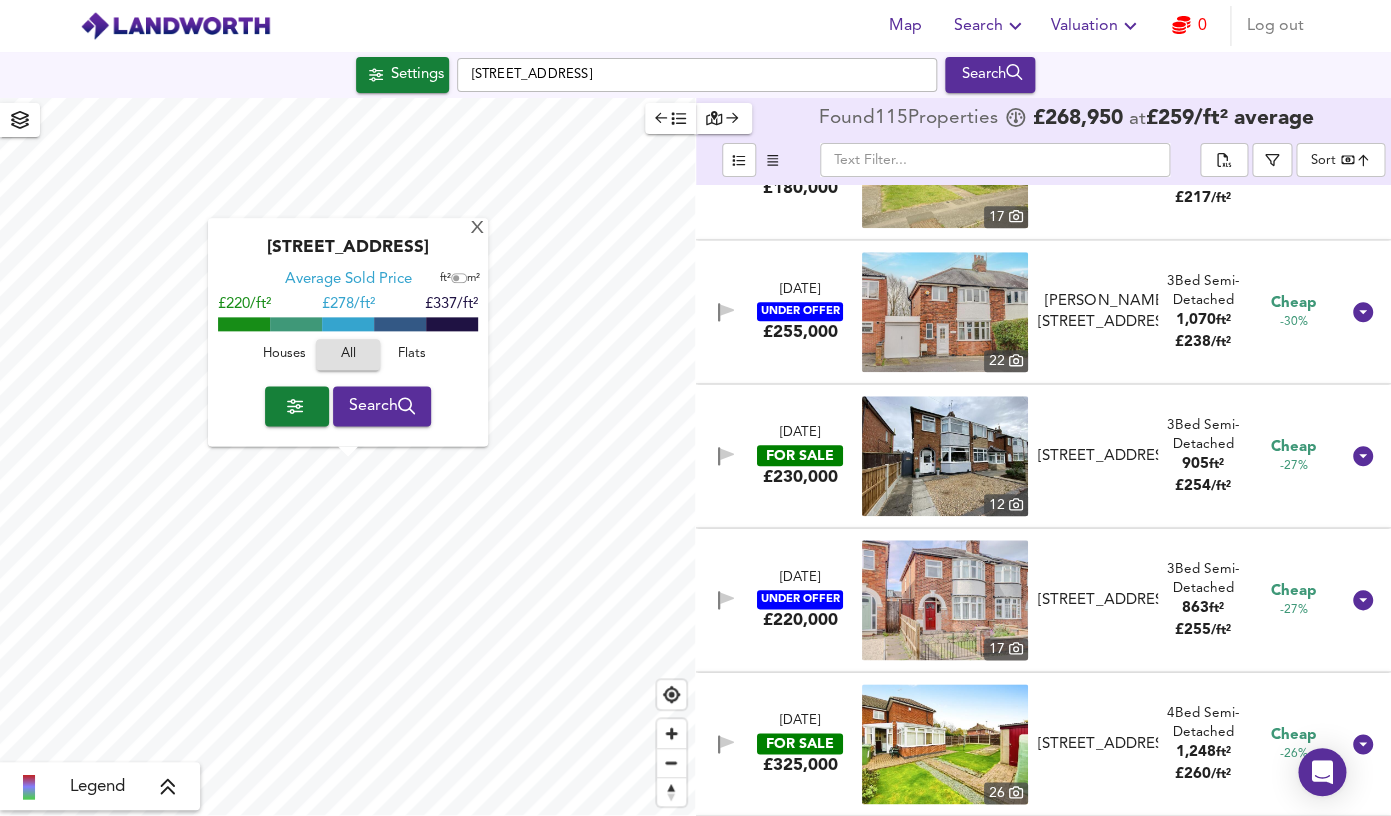 scroll, scrollTop: 3403, scrollLeft: 0, axis: vertical 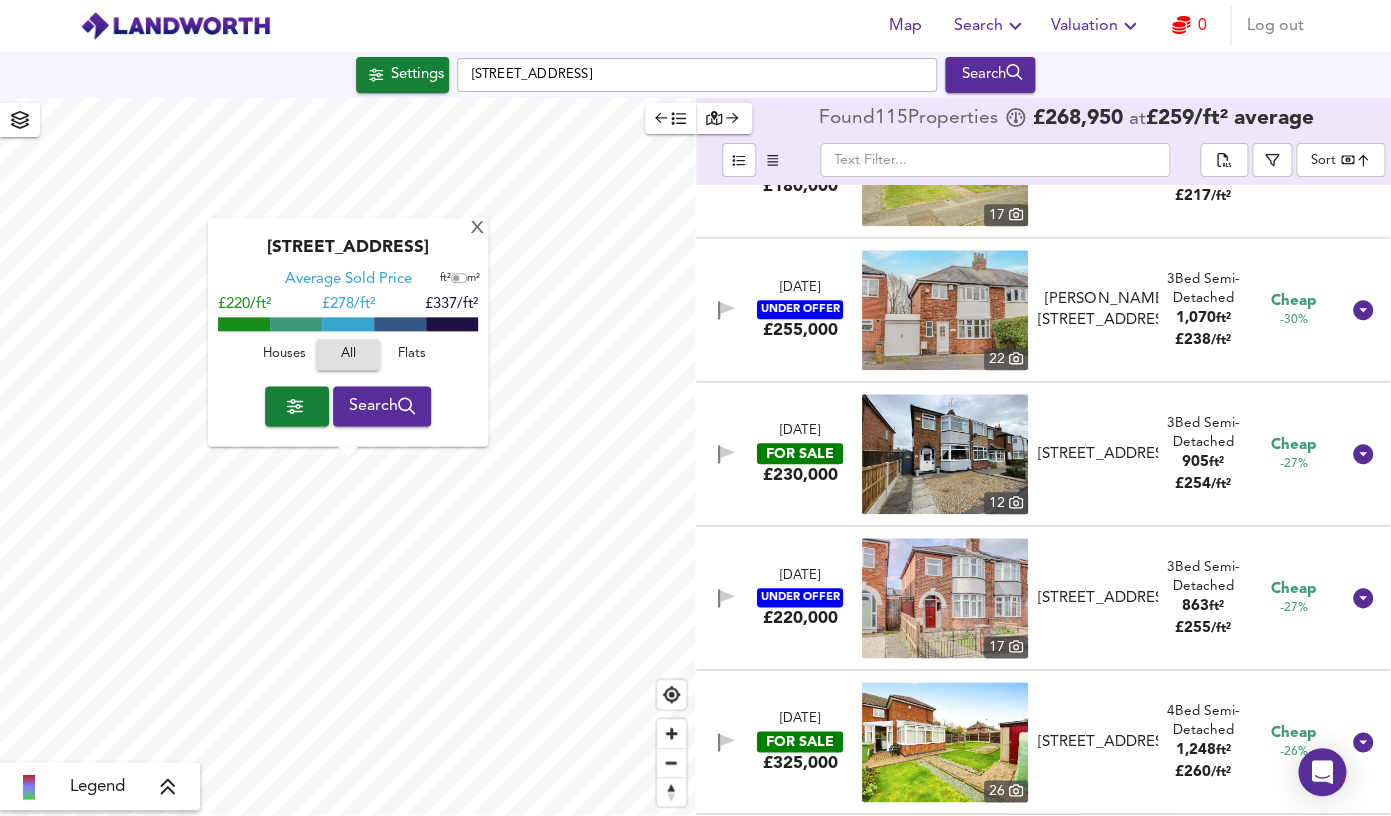 click at bounding box center [945, 454] 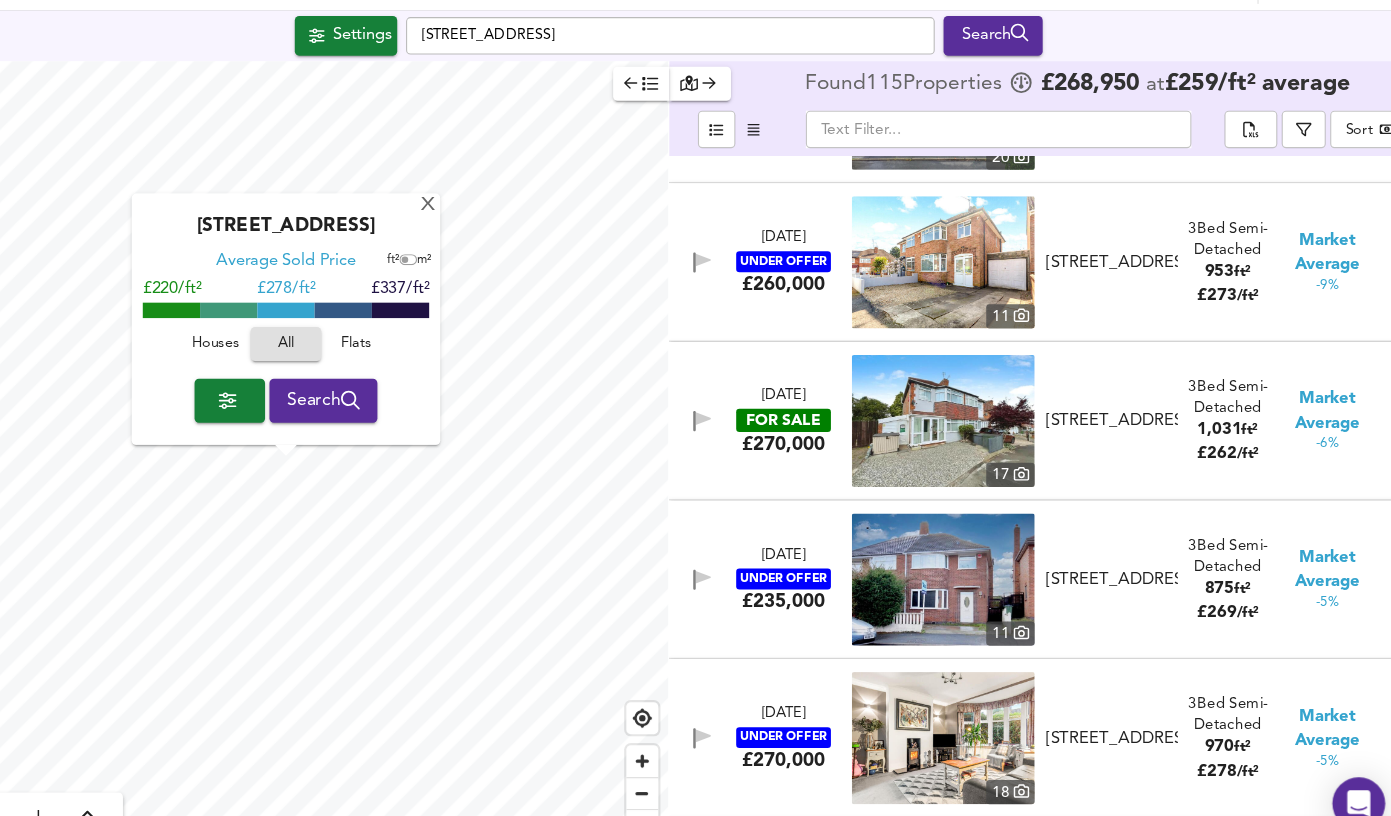 scroll, scrollTop: 5167, scrollLeft: 0, axis: vertical 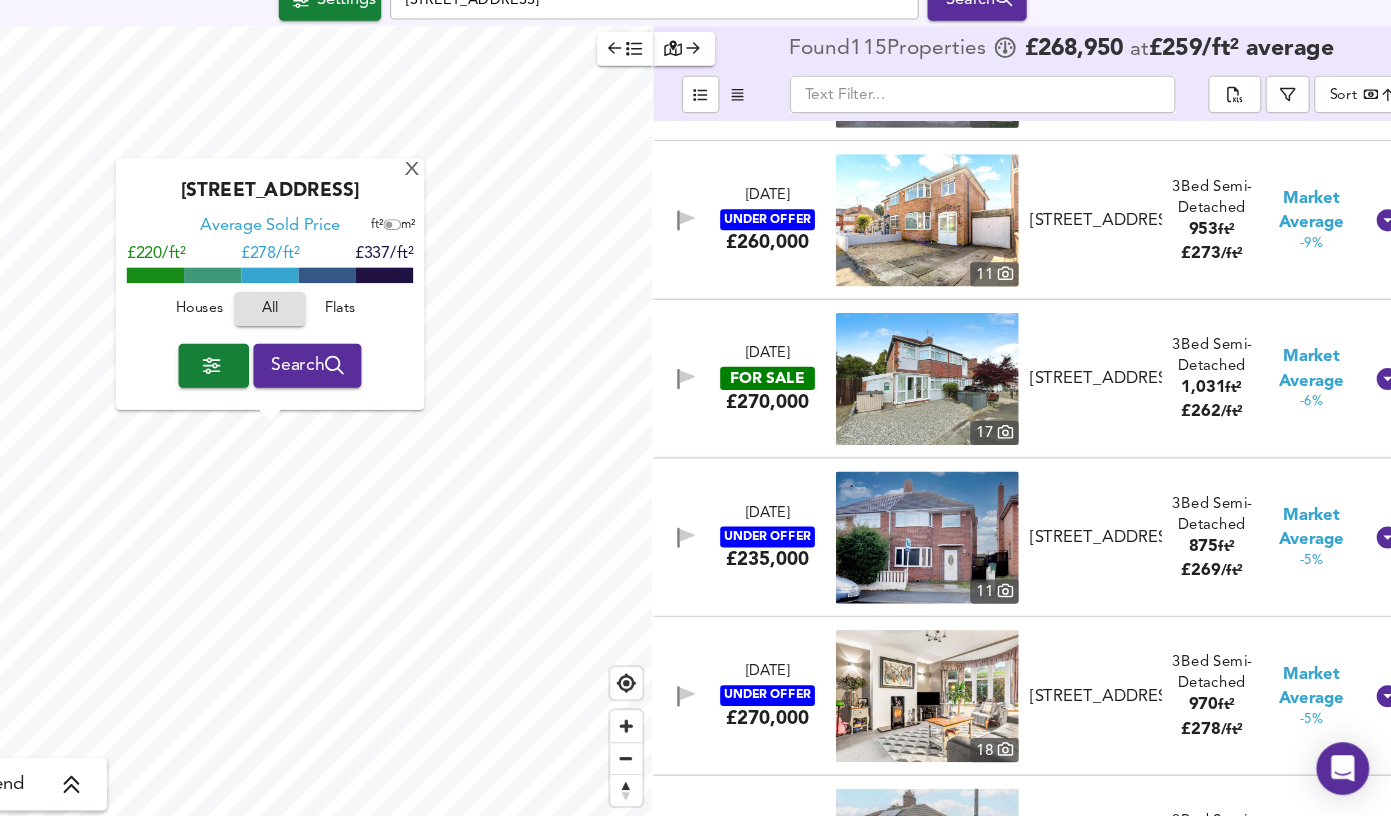 click at bounding box center [945, 418] 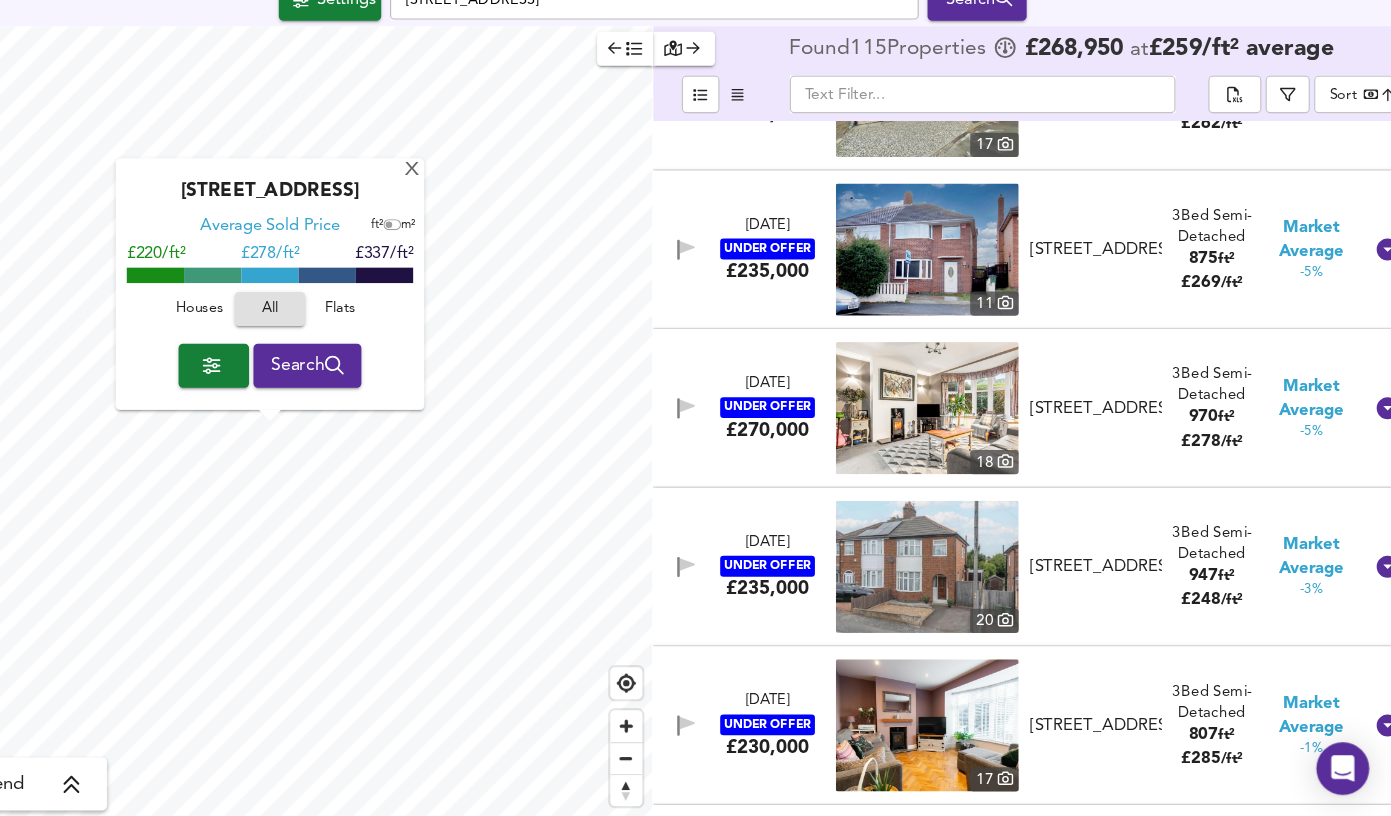 scroll, scrollTop: 5429, scrollLeft: 0, axis: vertical 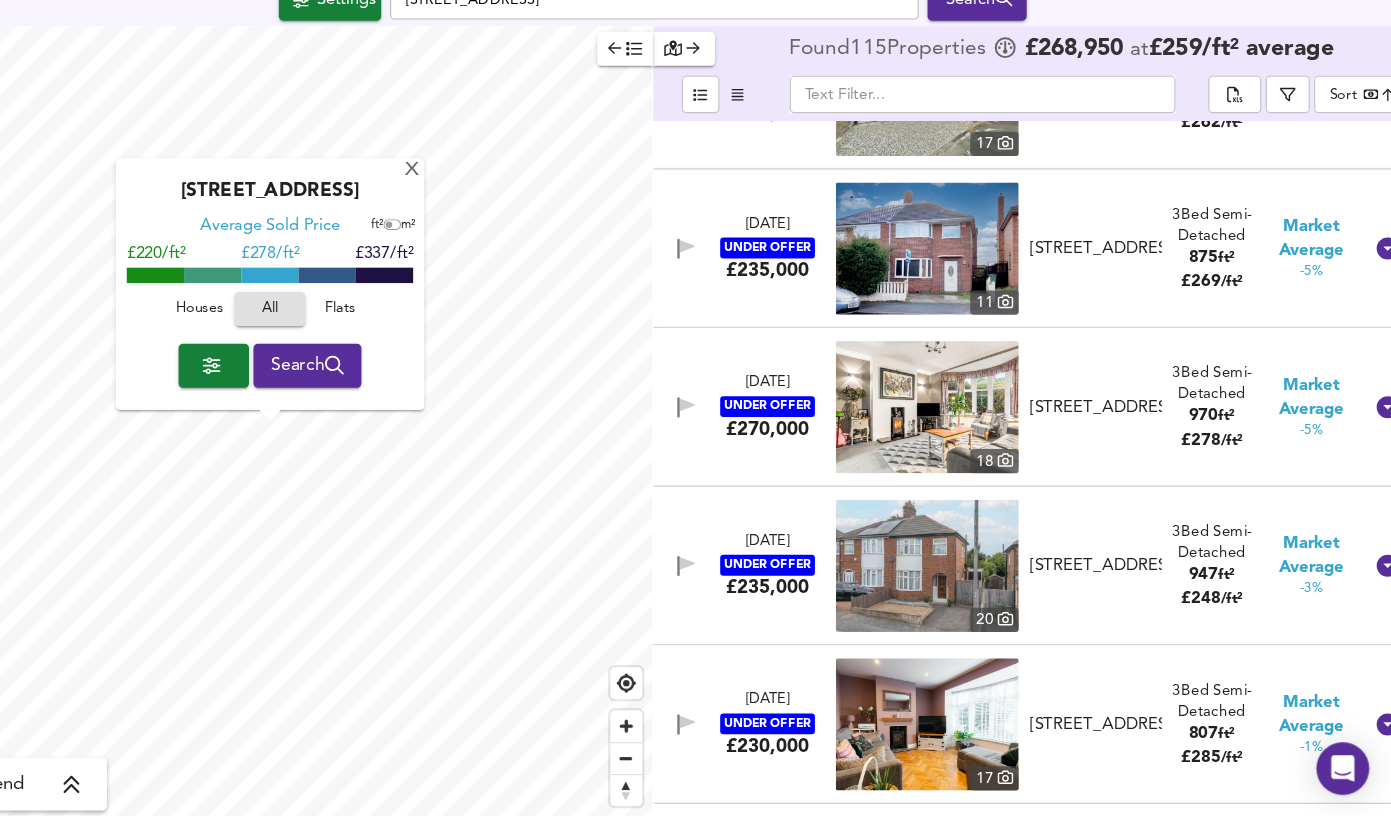 click at bounding box center (945, 444) 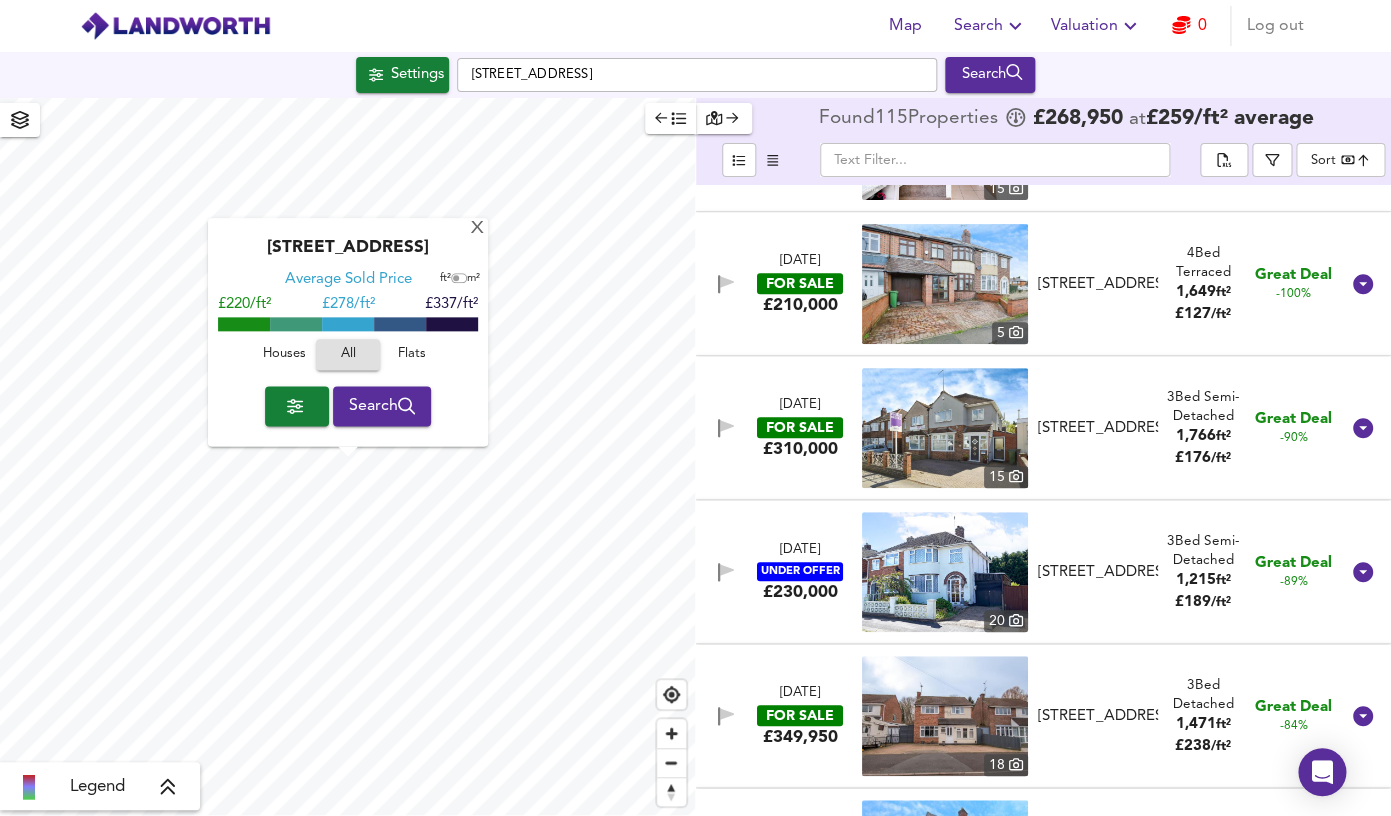scroll, scrollTop: 0, scrollLeft: 0, axis: both 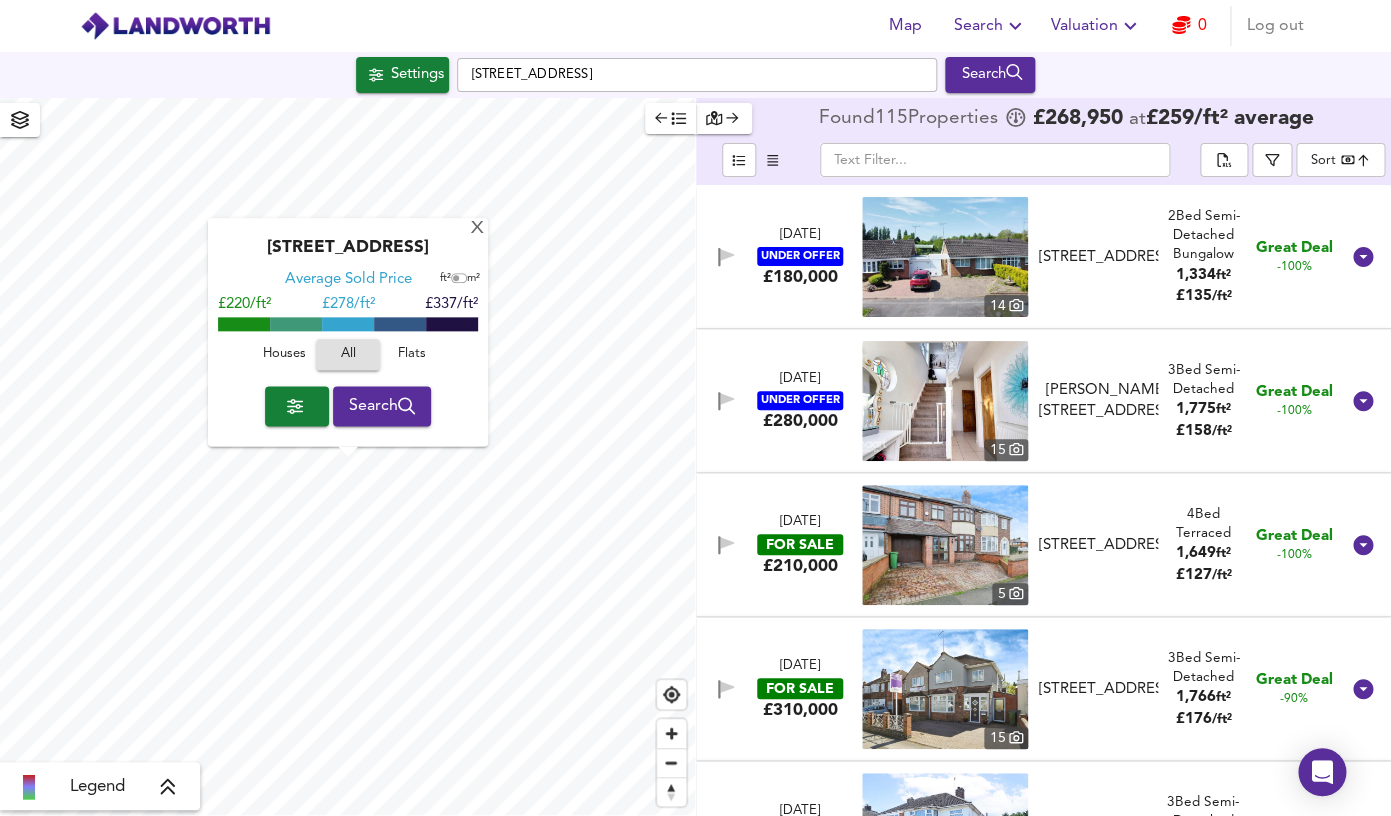 click at bounding box center [945, 257] 